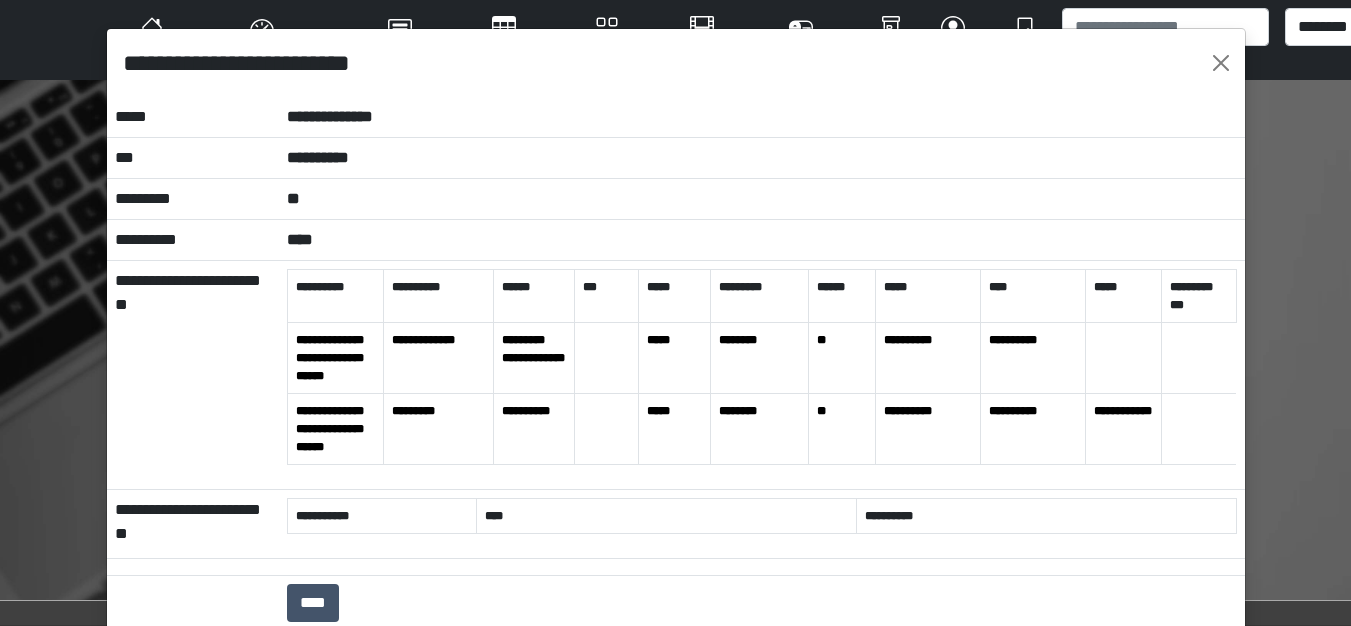 scroll, scrollTop: 100, scrollLeft: 0, axis: vertical 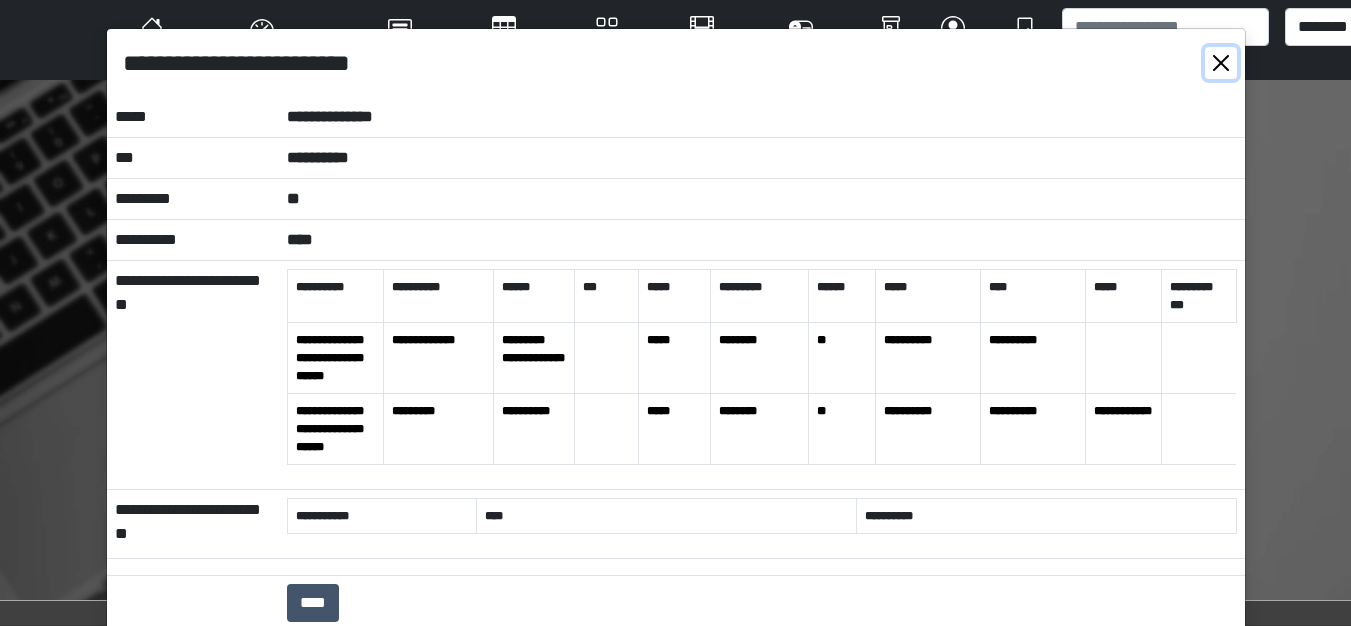 click at bounding box center (1221, 63) 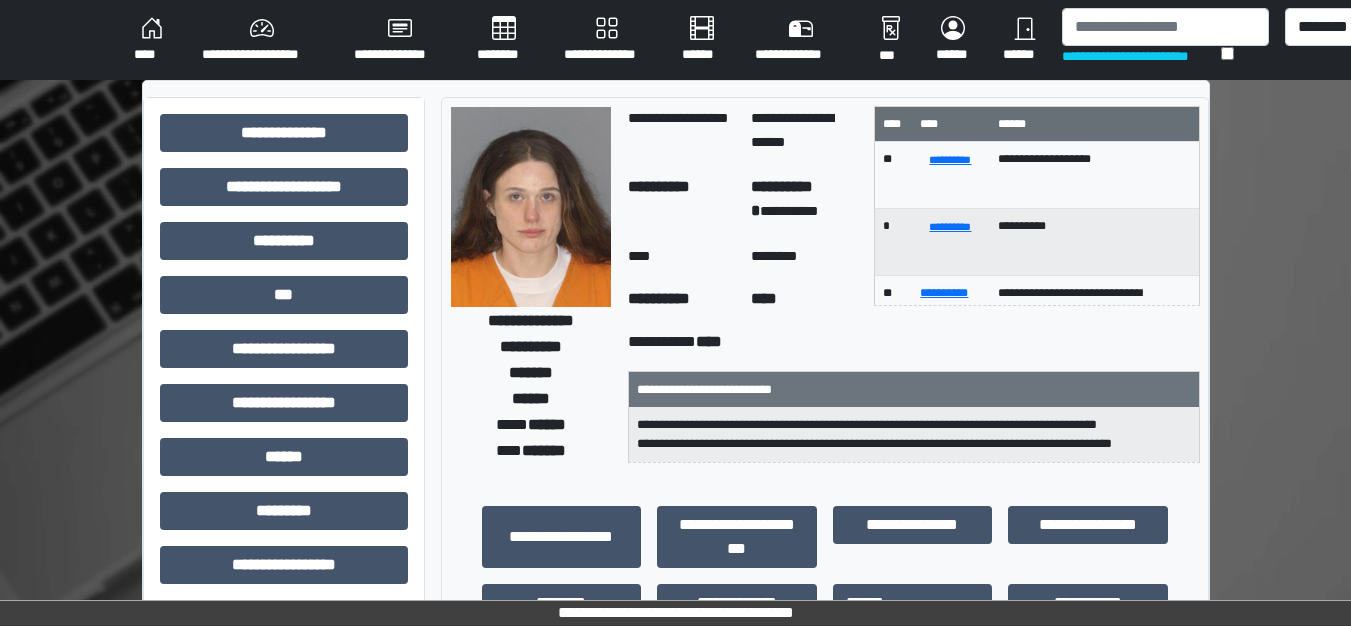 click on "**********" at bounding box center (262, 40) 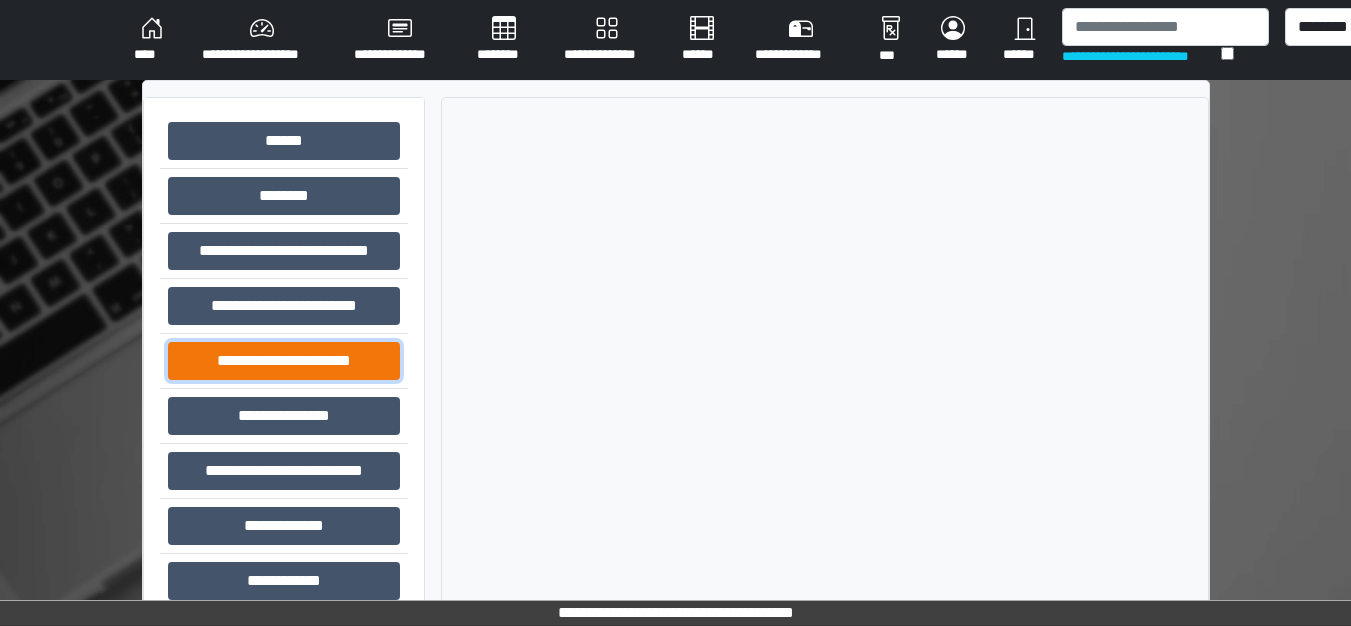 click on "**********" at bounding box center [284, 361] 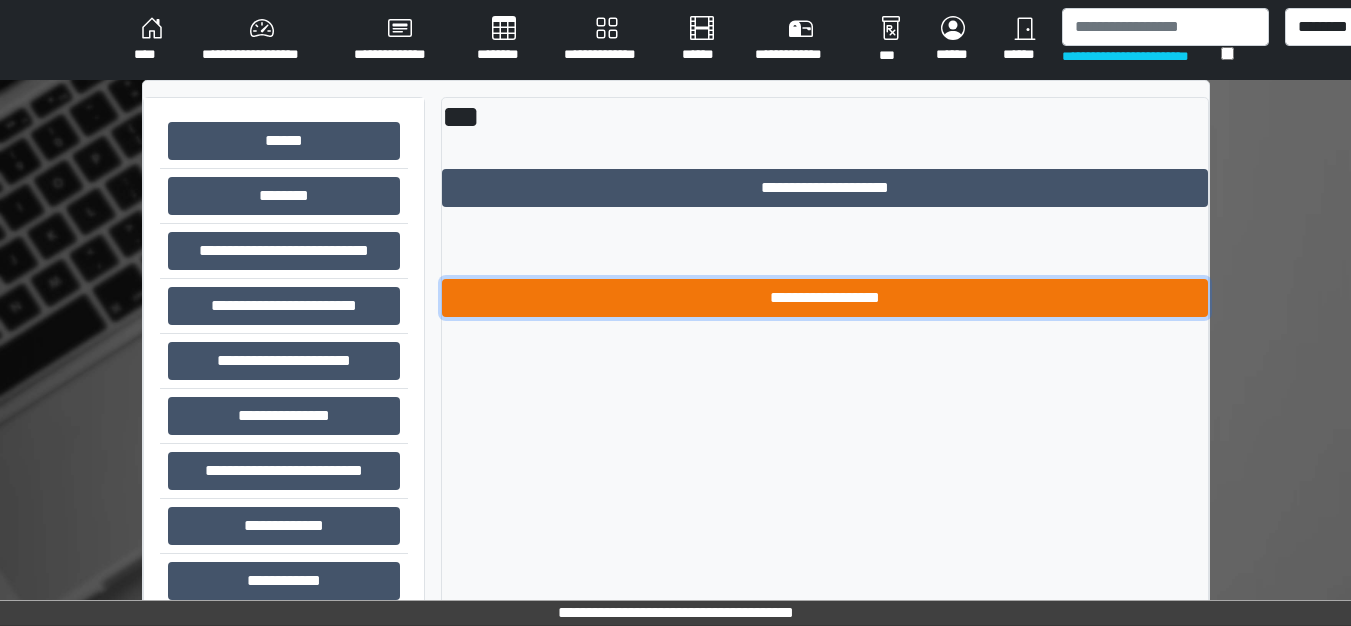 click on "**********" at bounding box center (825, 298) 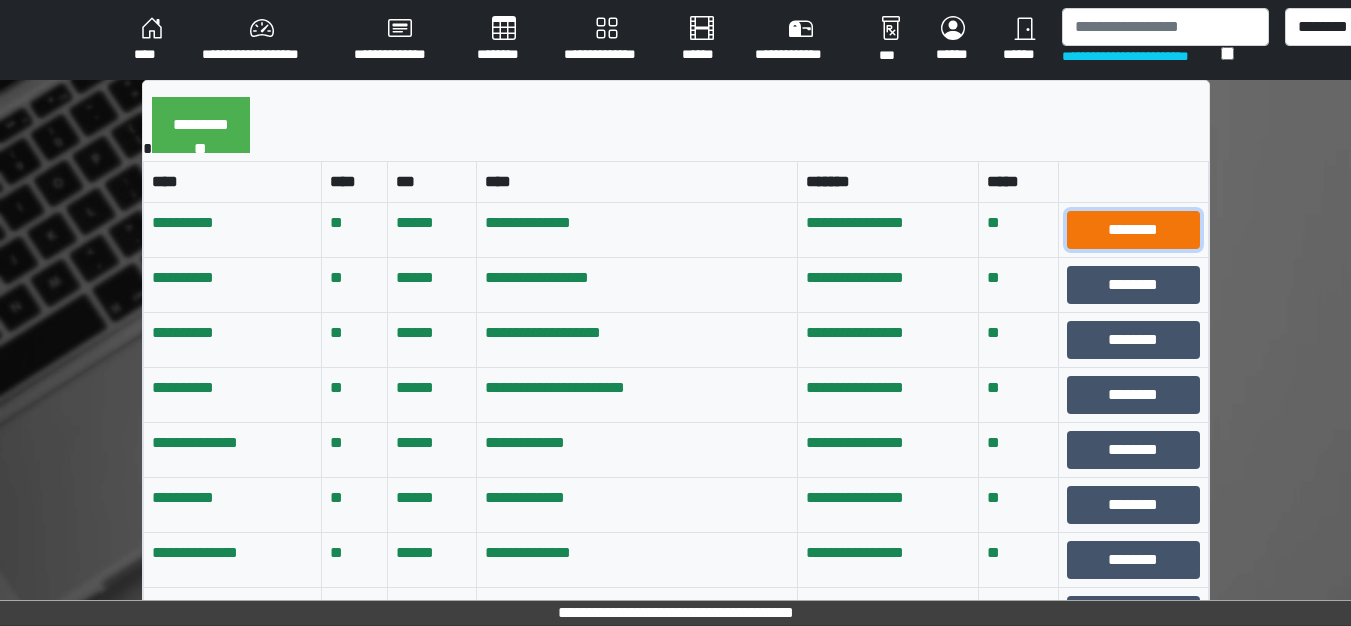 click on "********" at bounding box center [1133, 230] 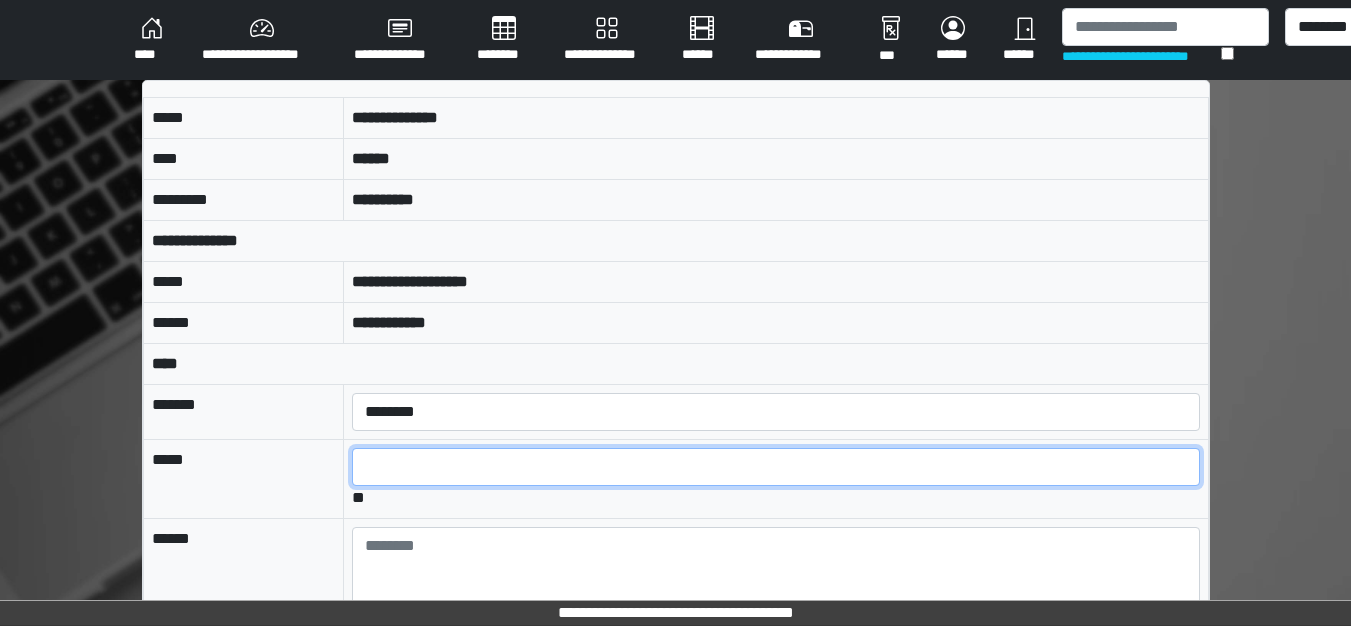 click at bounding box center (775, 467) 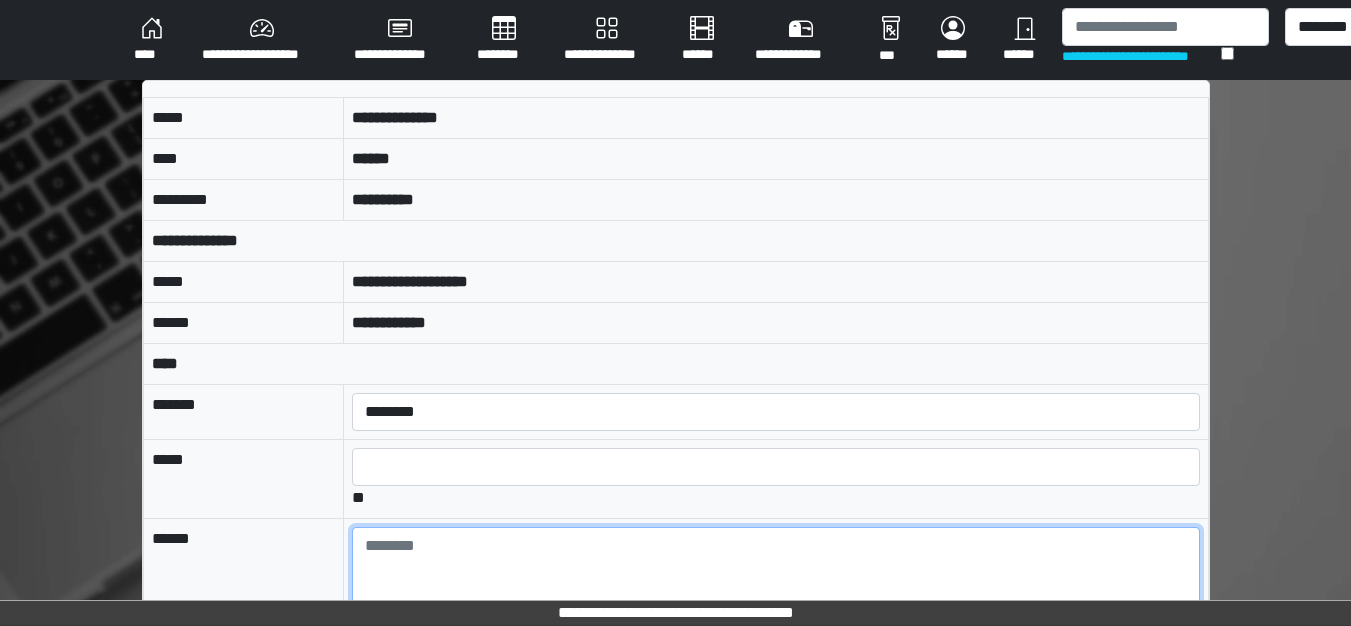 click at bounding box center [775, 582] 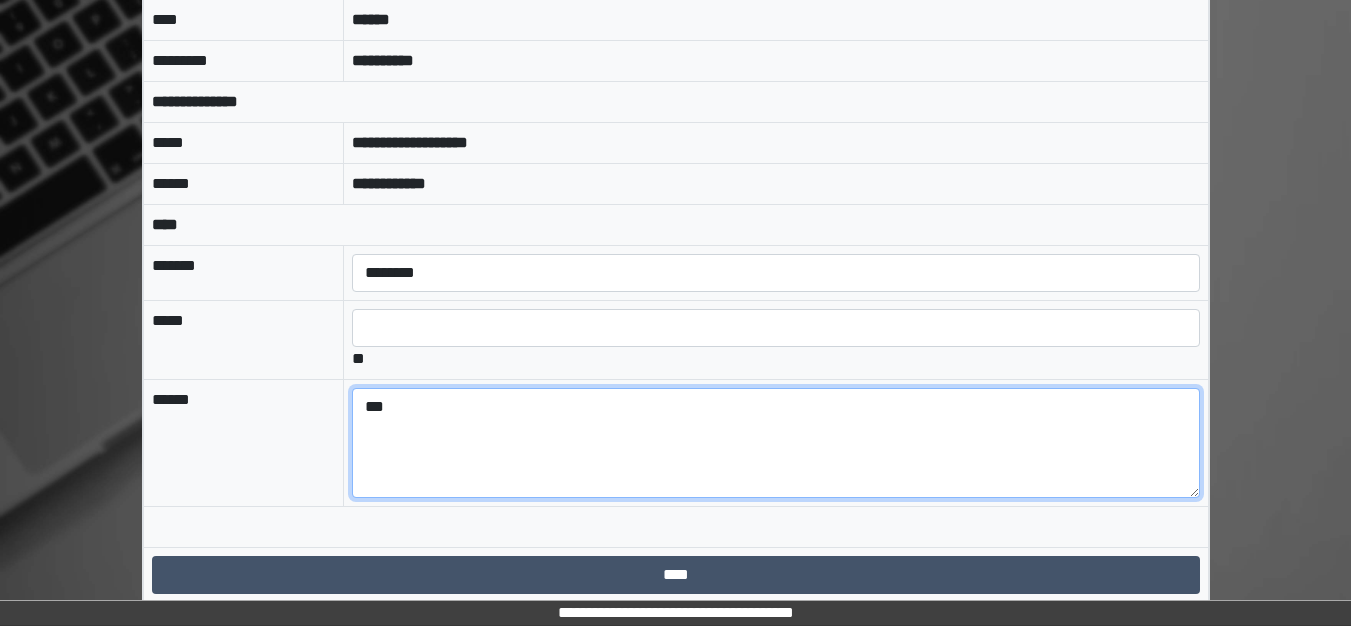 scroll, scrollTop: 149, scrollLeft: 0, axis: vertical 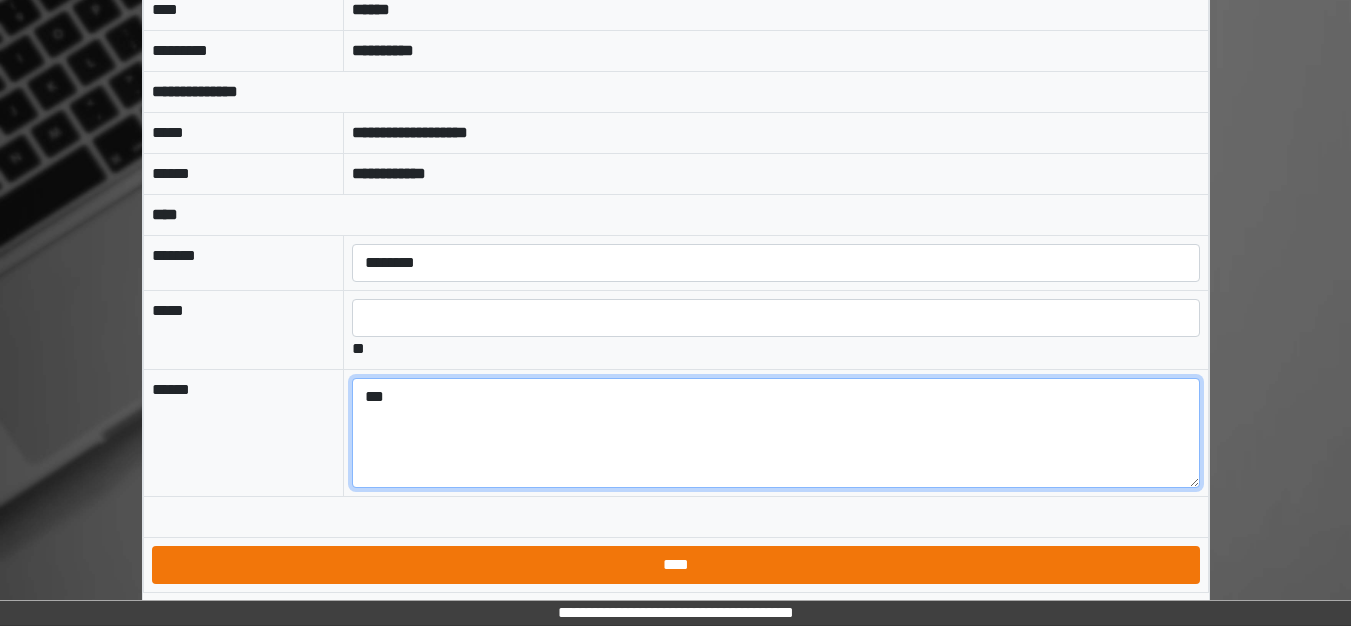 type on "***" 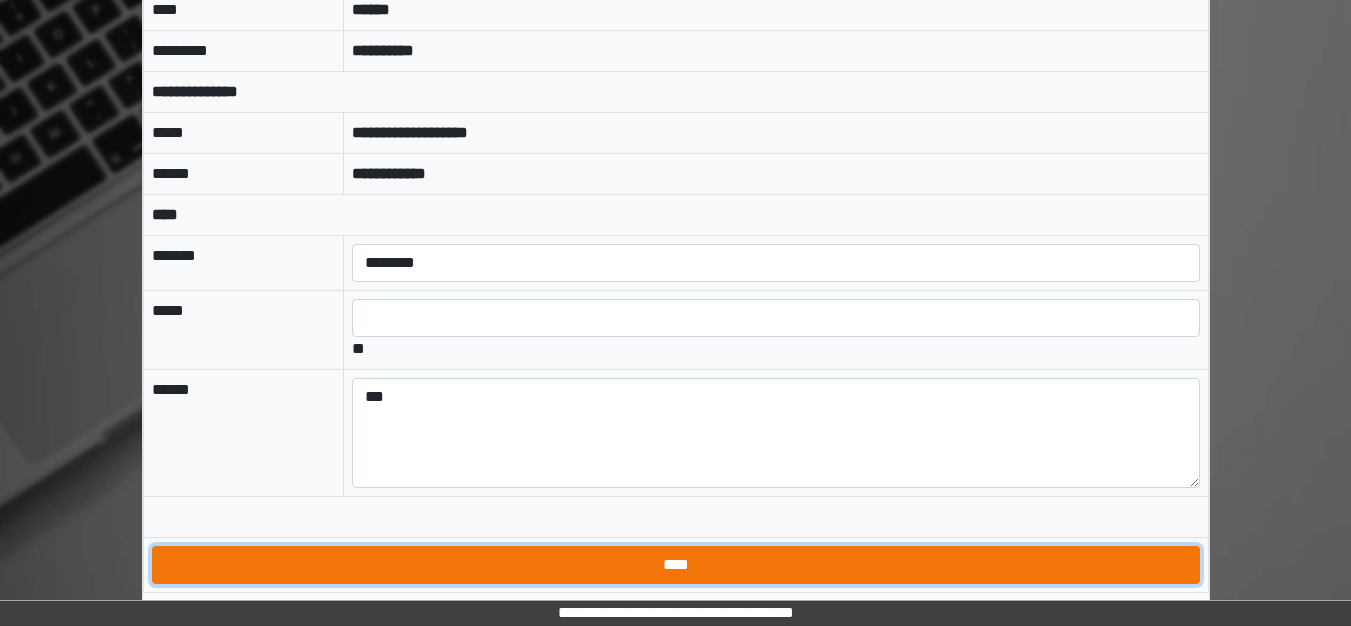 click on "****" at bounding box center [676, 565] 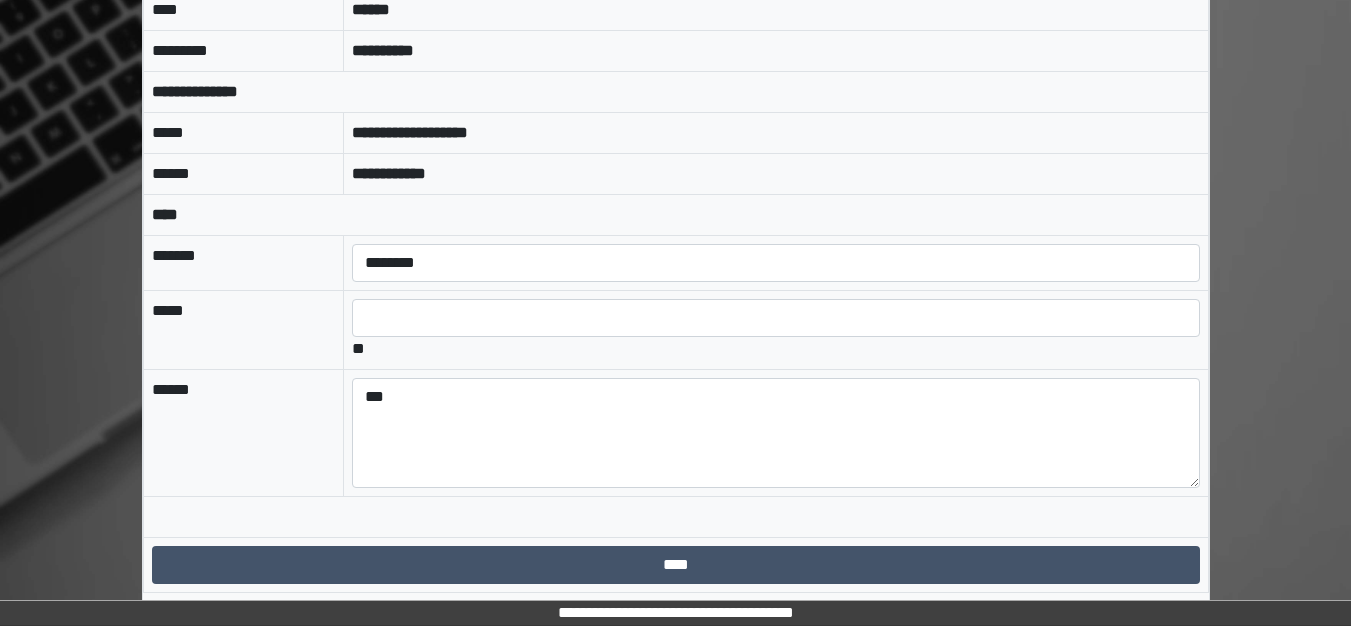 scroll, scrollTop: 15, scrollLeft: 0, axis: vertical 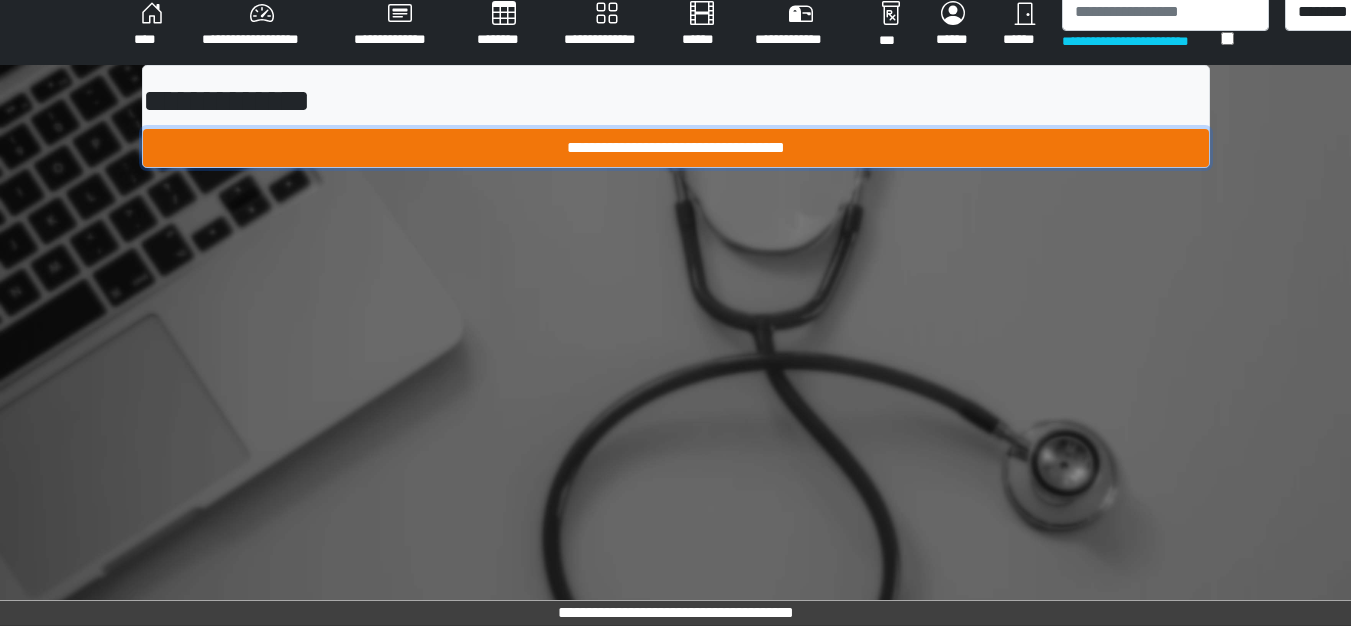 click on "**********" at bounding box center (676, 148) 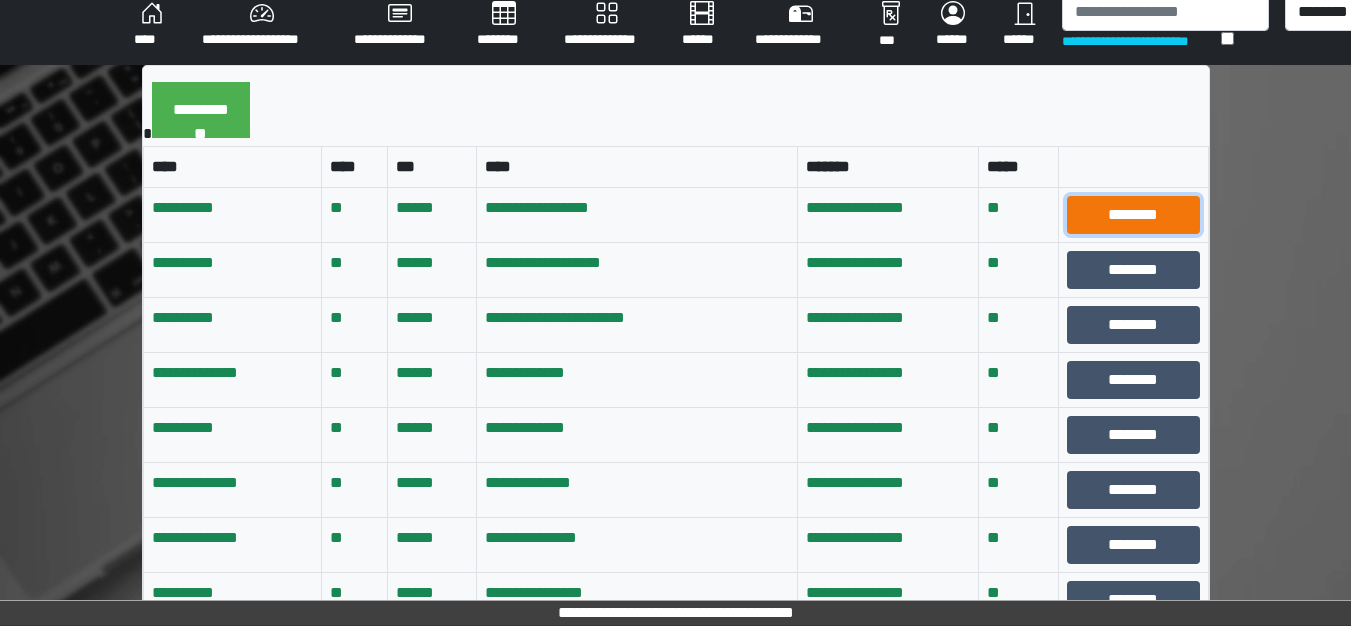 click on "********" at bounding box center (1133, 215) 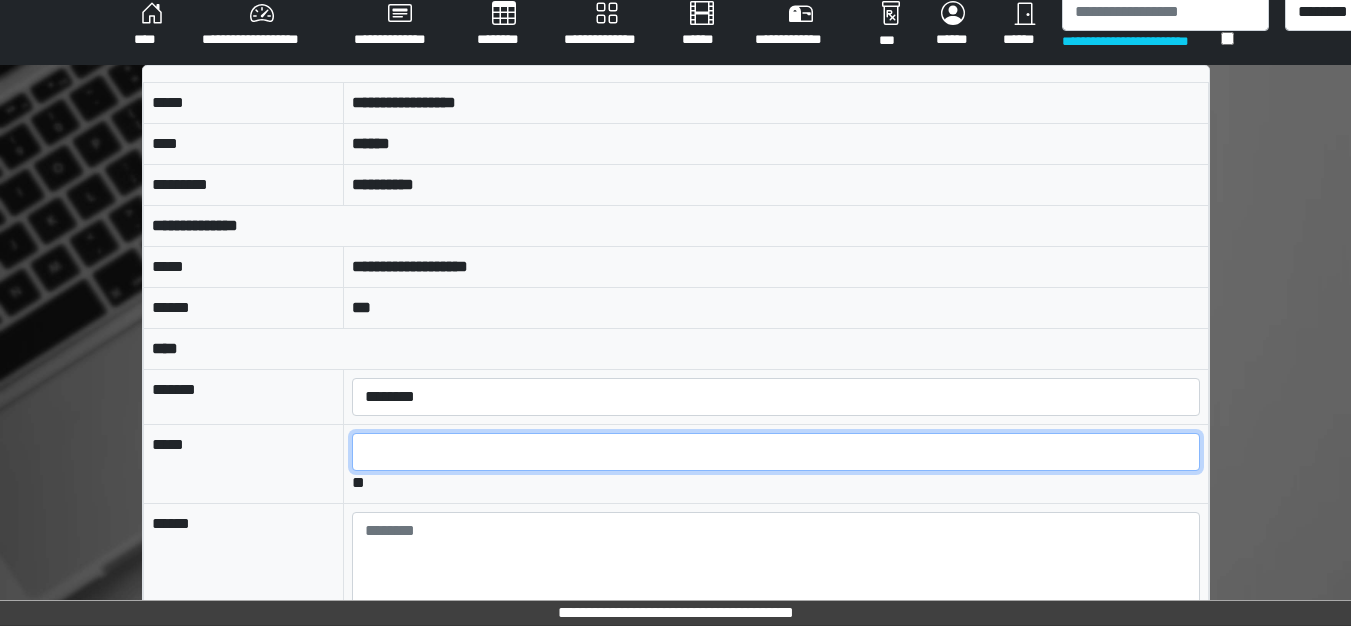 click at bounding box center (775, 452) 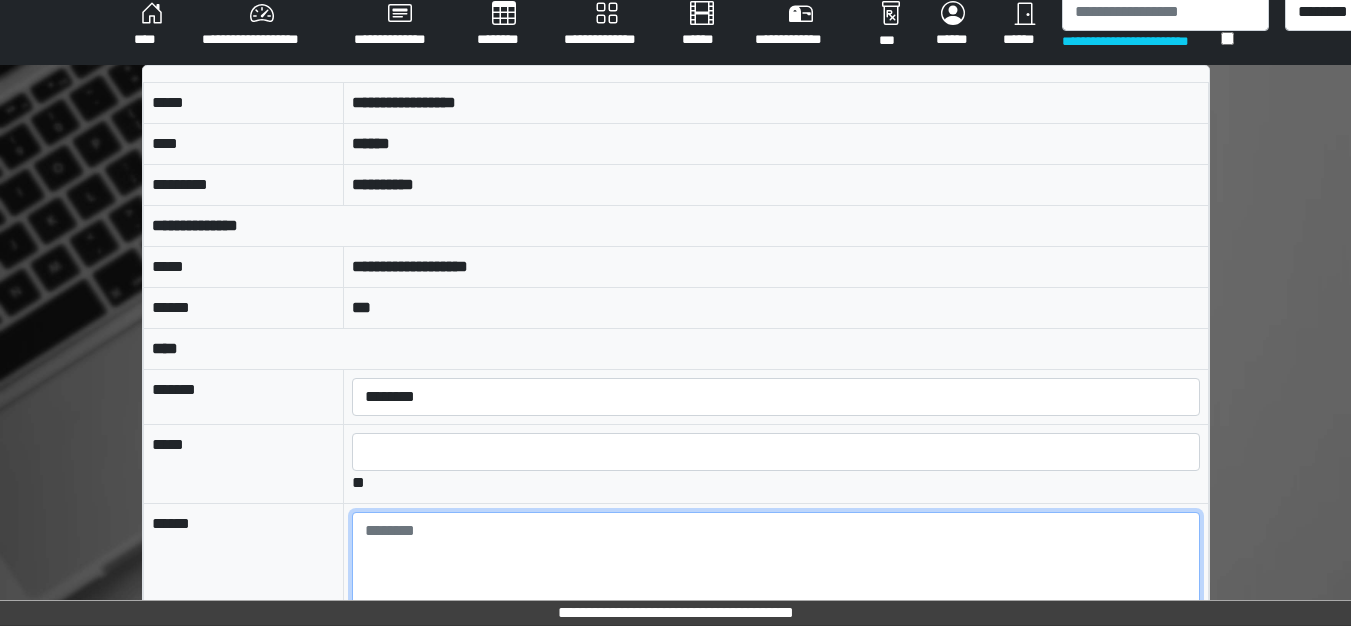 click at bounding box center (775, 567) 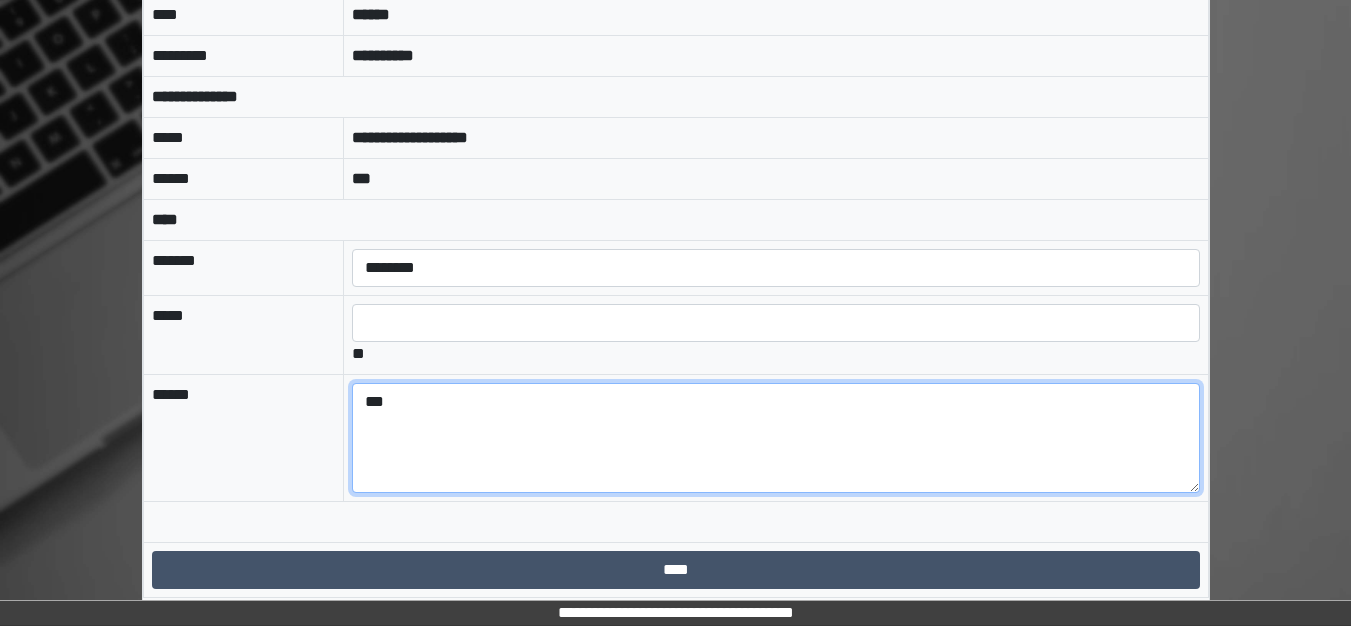 scroll, scrollTop: 149, scrollLeft: 0, axis: vertical 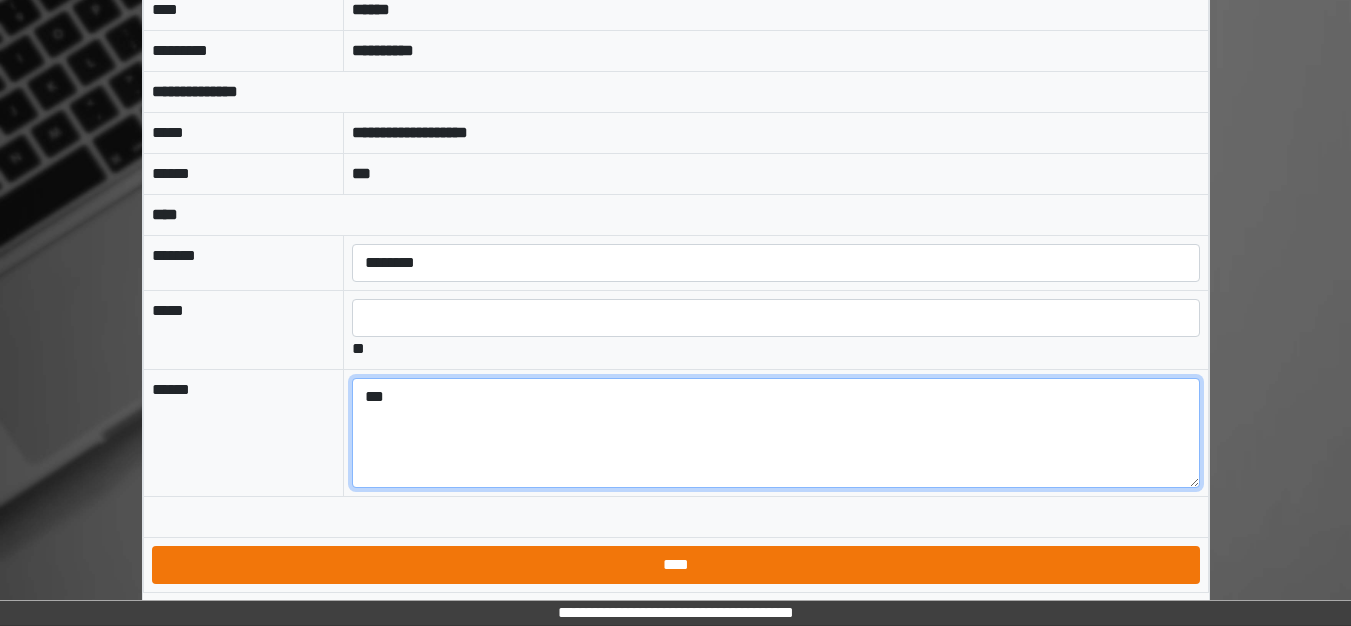 type on "***" 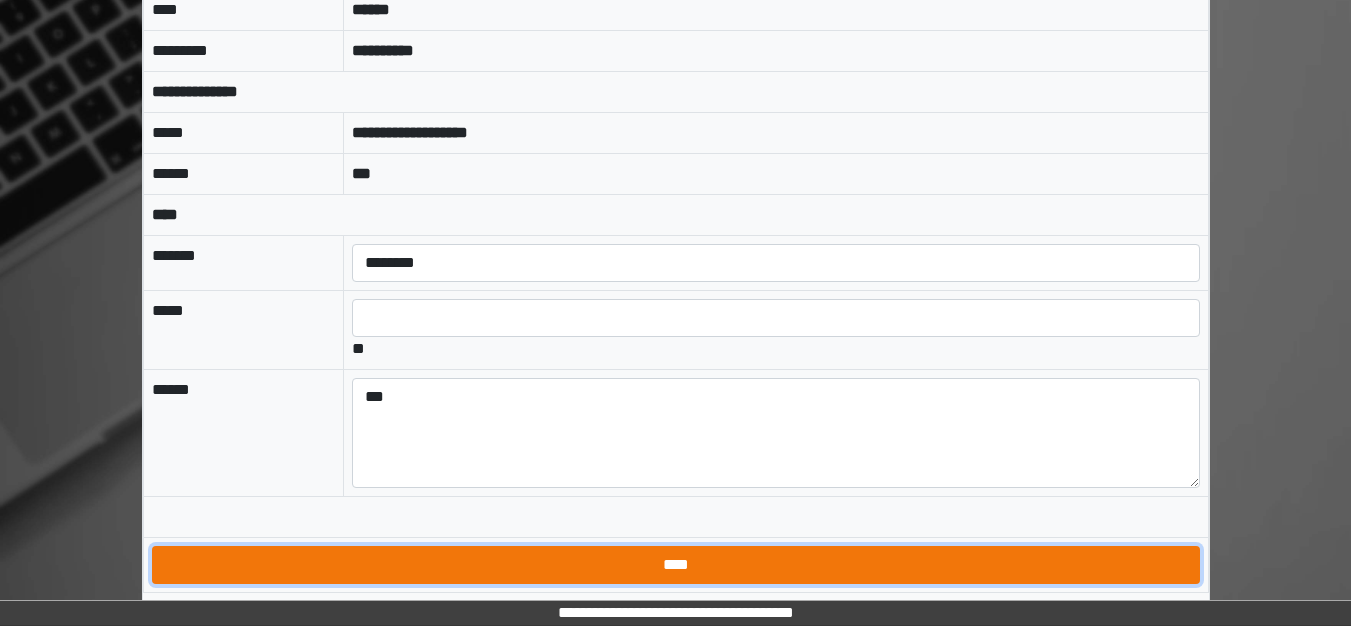 click on "****" at bounding box center (676, 565) 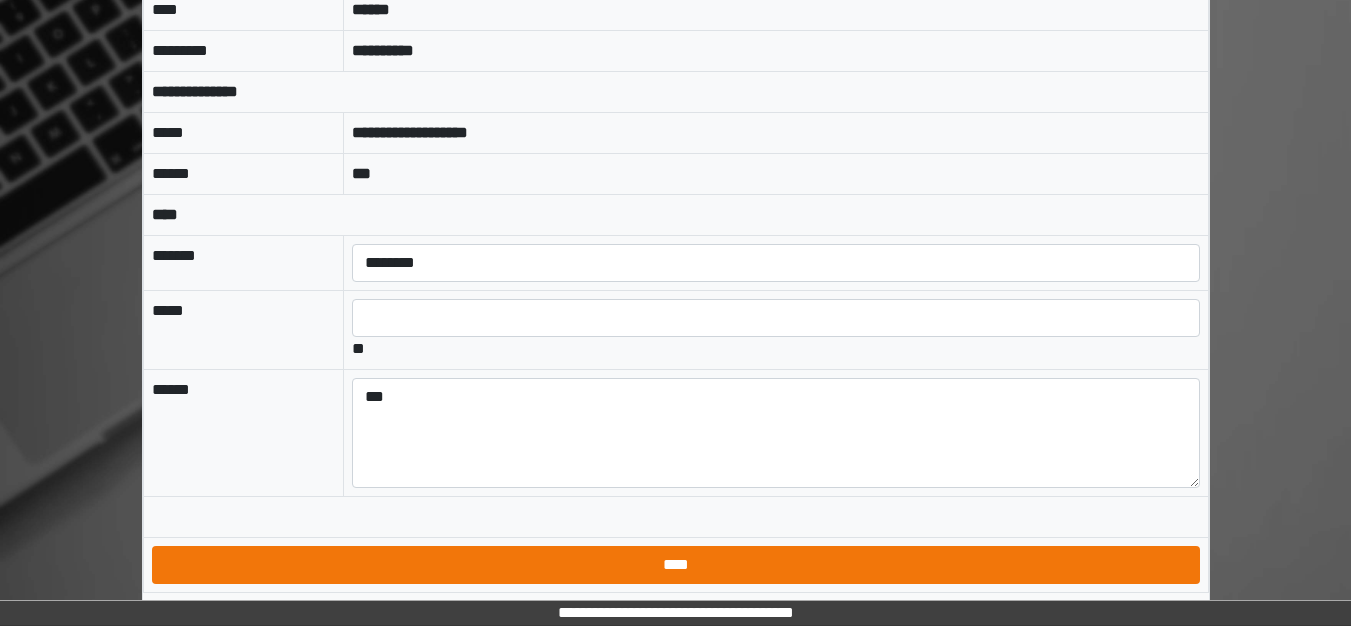 scroll, scrollTop: 15, scrollLeft: 0, axis: vertical 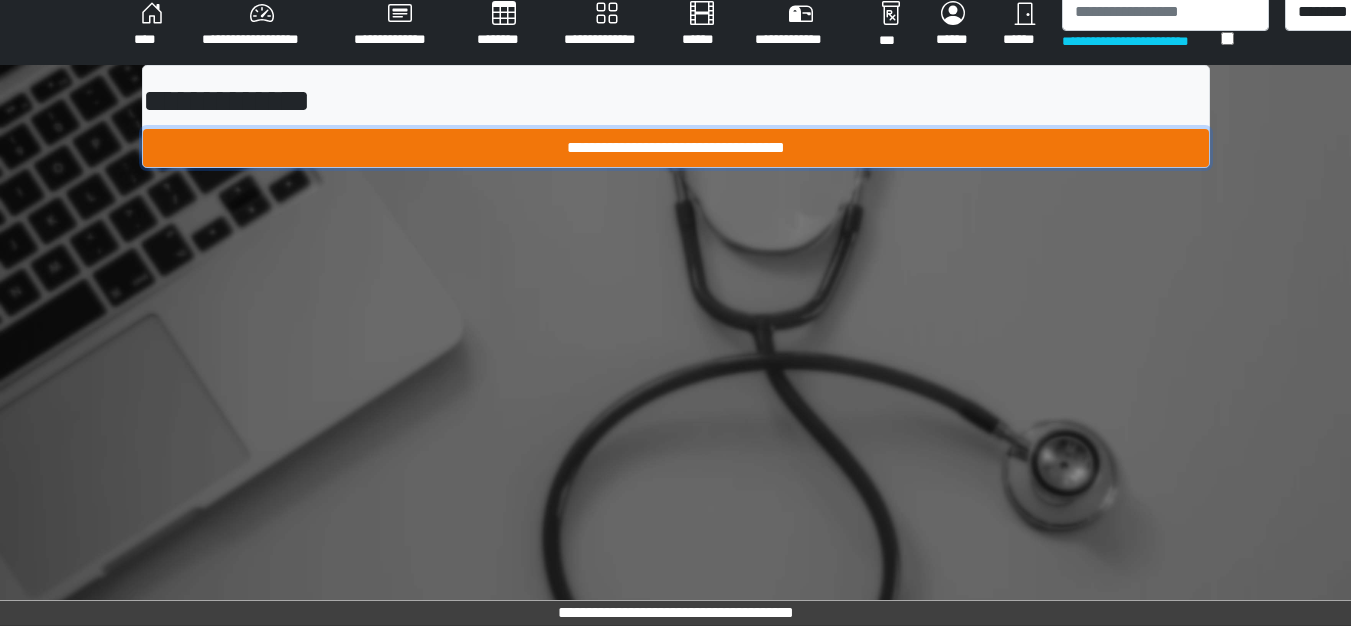 click on "**********" at bounding box center [676, 148] 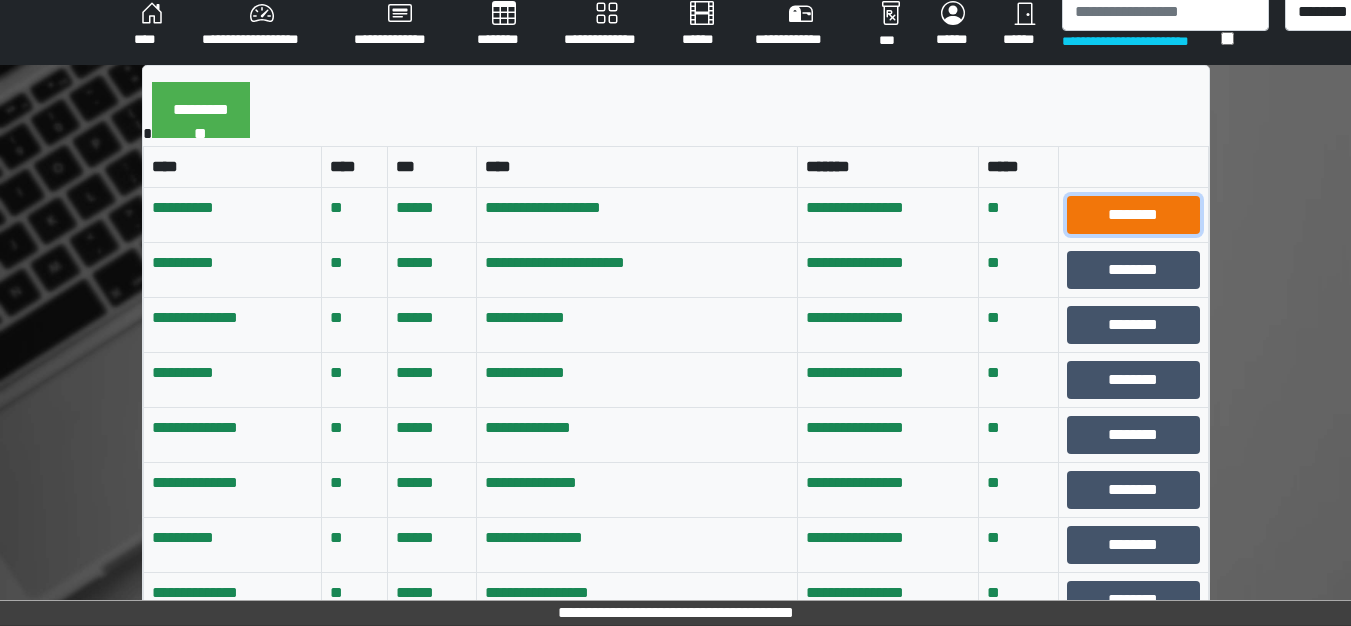 click on "********" at bounding box center [1133, 215] 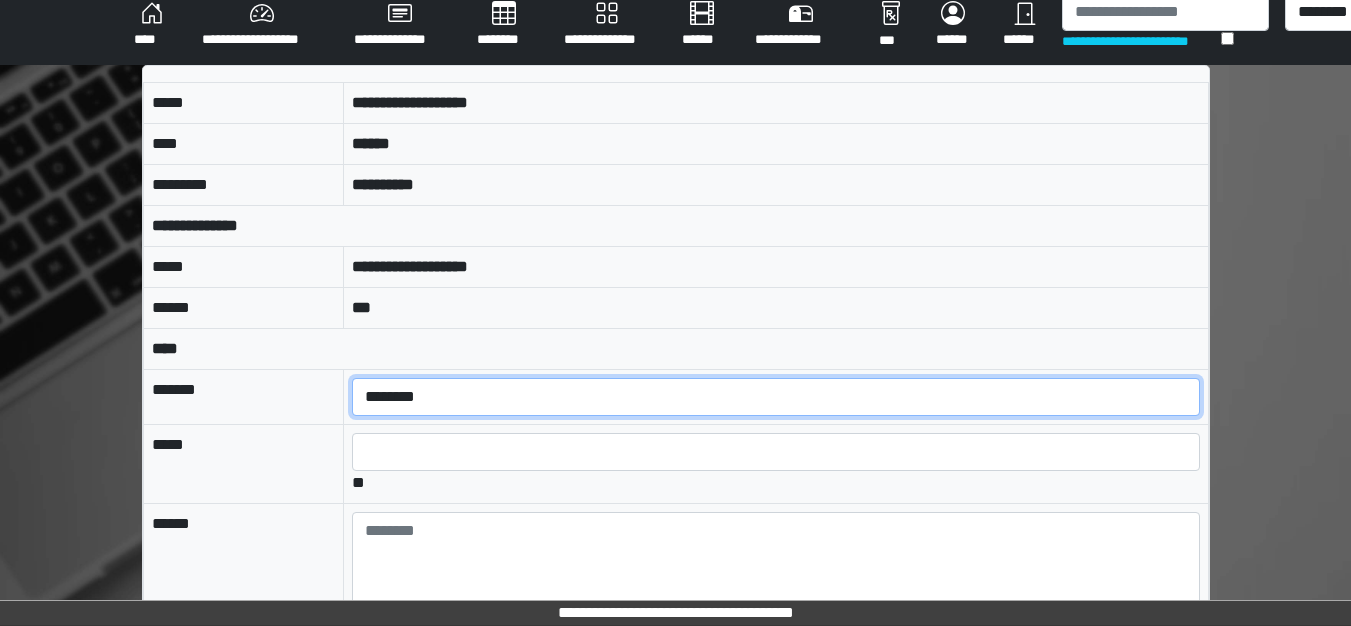 click on "[REDACTED]
[REDACTED]
[REDACTED]
[REDACTED]" at bounding box center (775, 397) 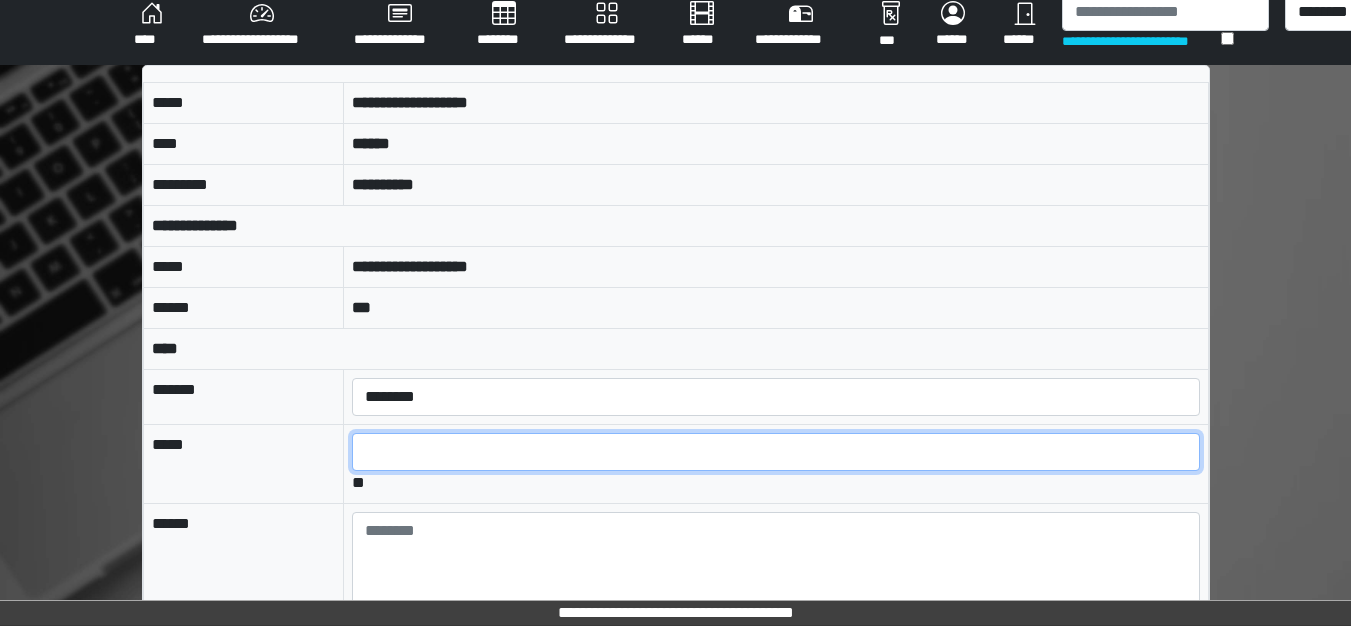 click at bounding box center (775, 452) 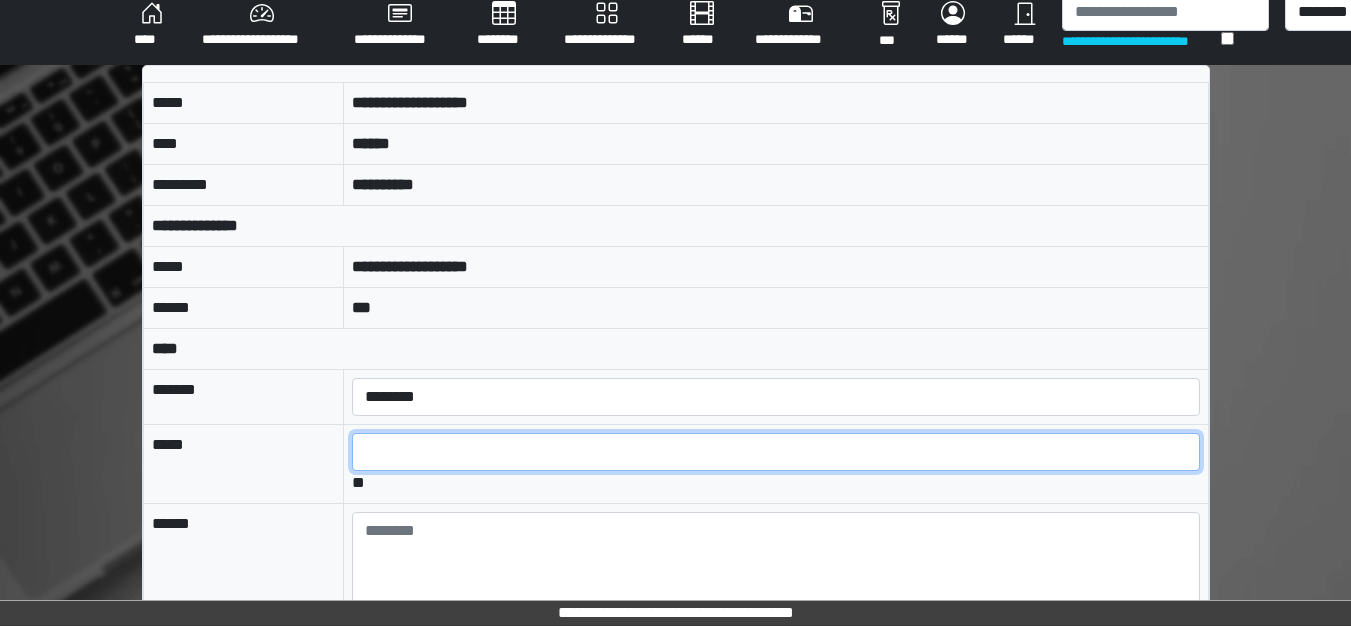 type on "*" 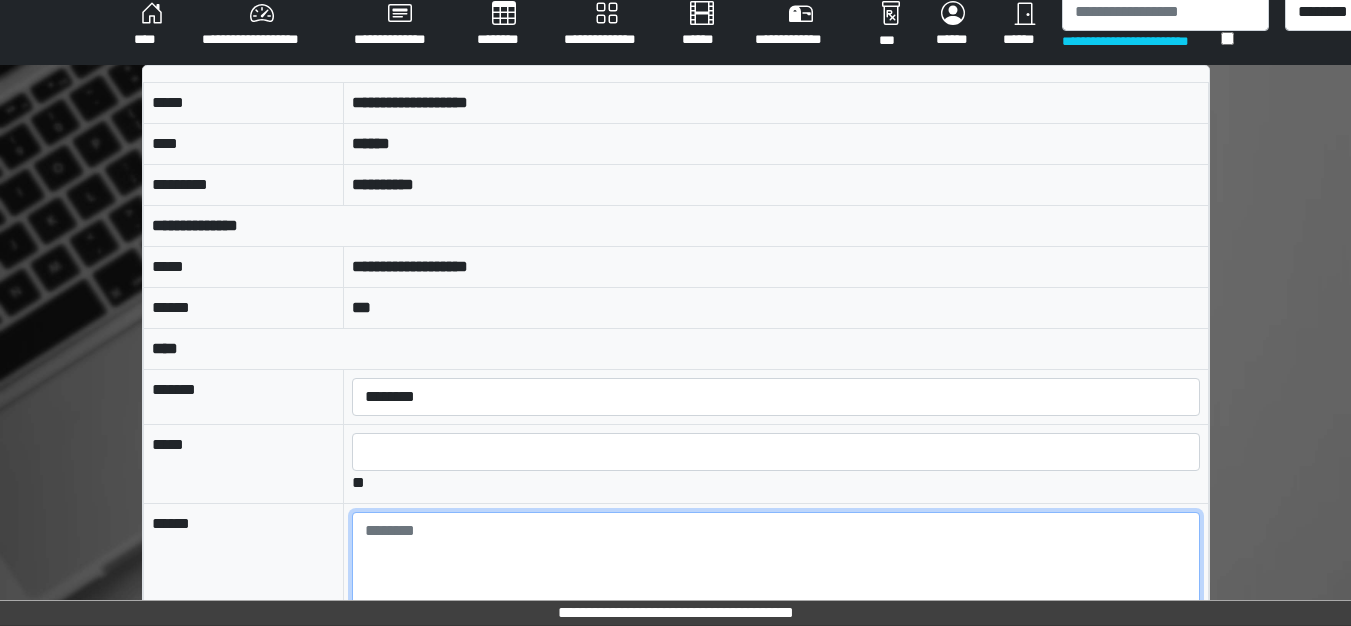 click at bounding box center (775, 567) 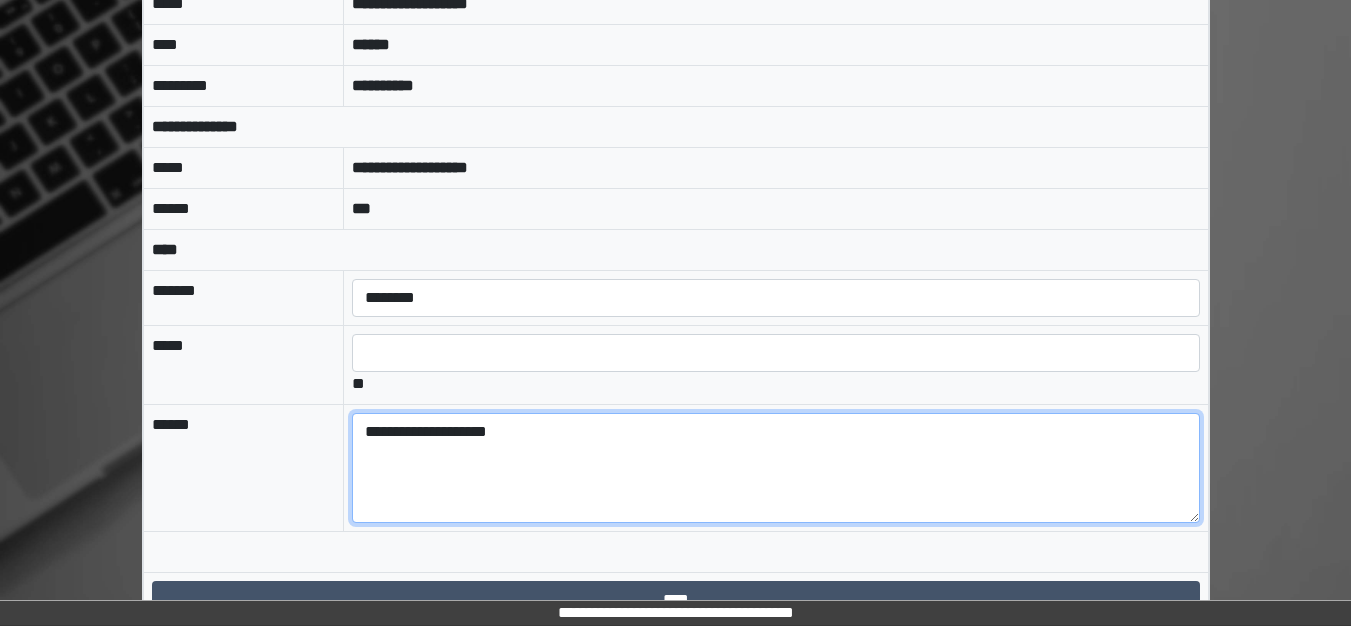 scroll, scrollTop: 115, scrollLeft: 0, axis: vertical 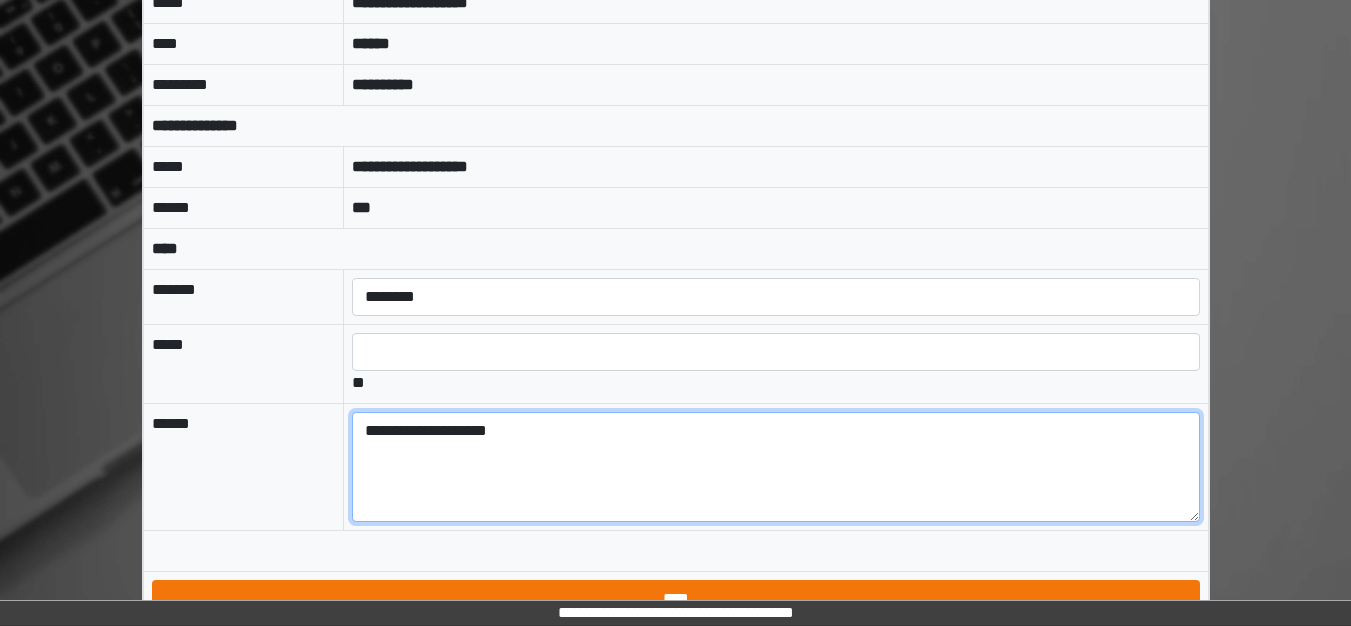 type on "**********" 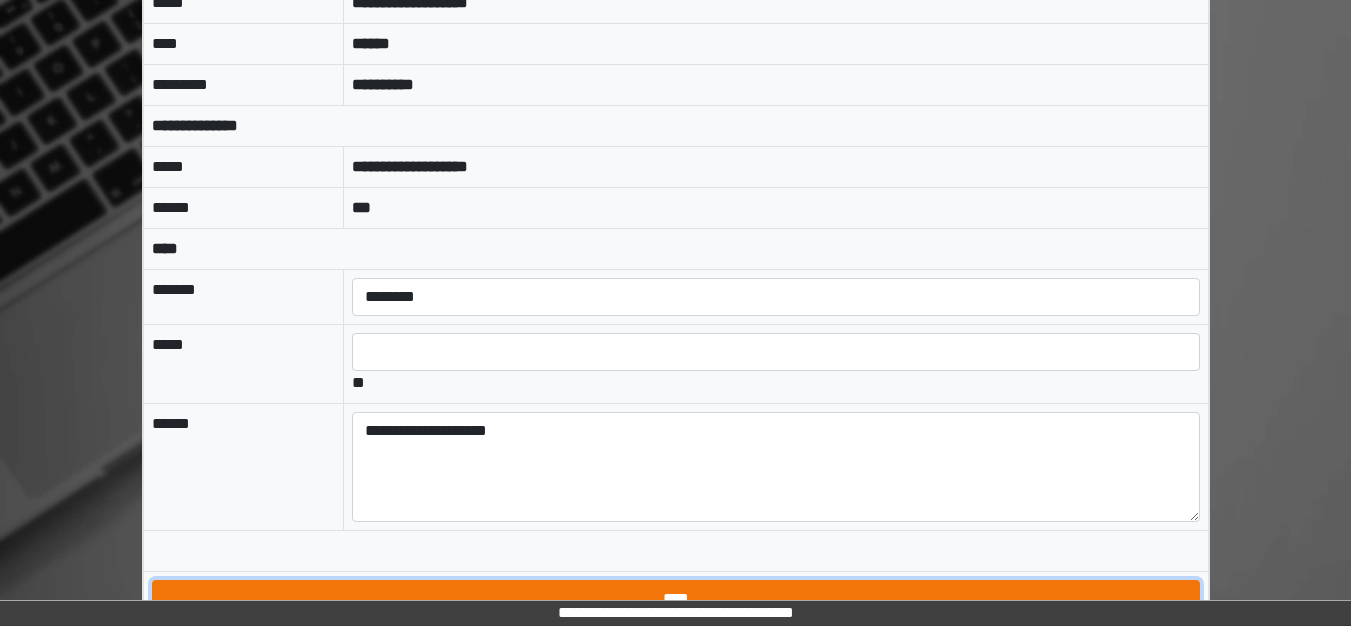 click on "****" at bounding box center (676, 599) 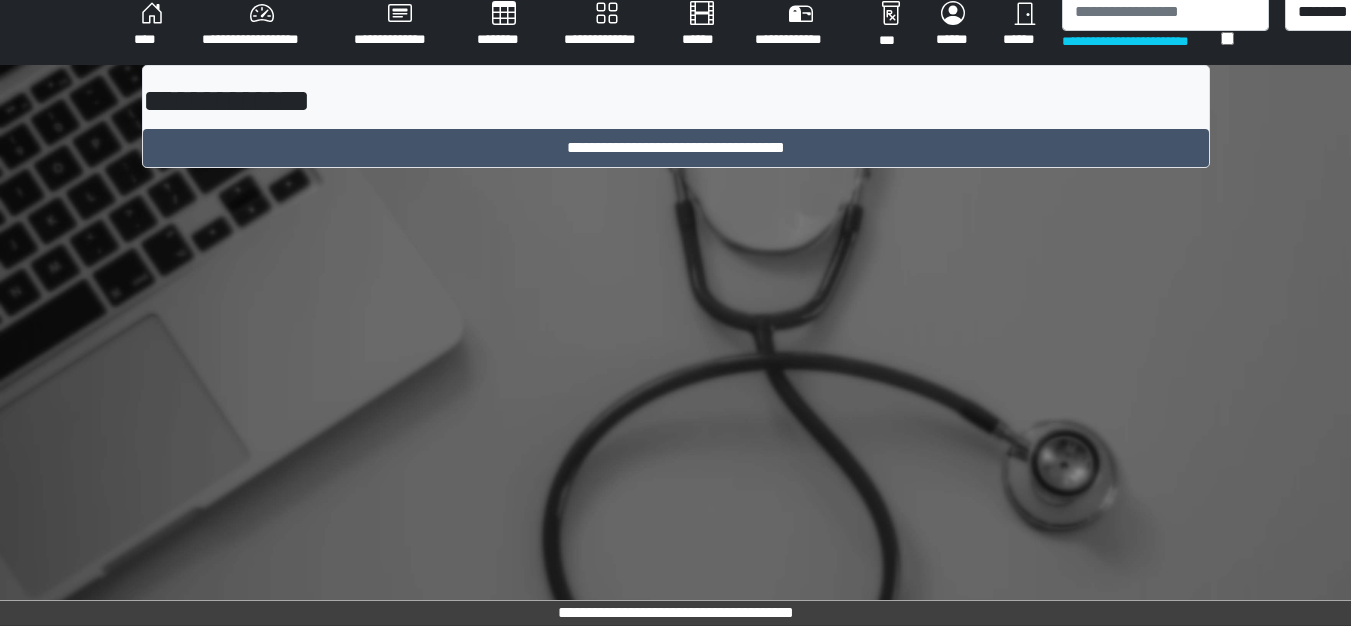 scroll, scrollTop: 15, scrollLeft: 0, axis: vertical 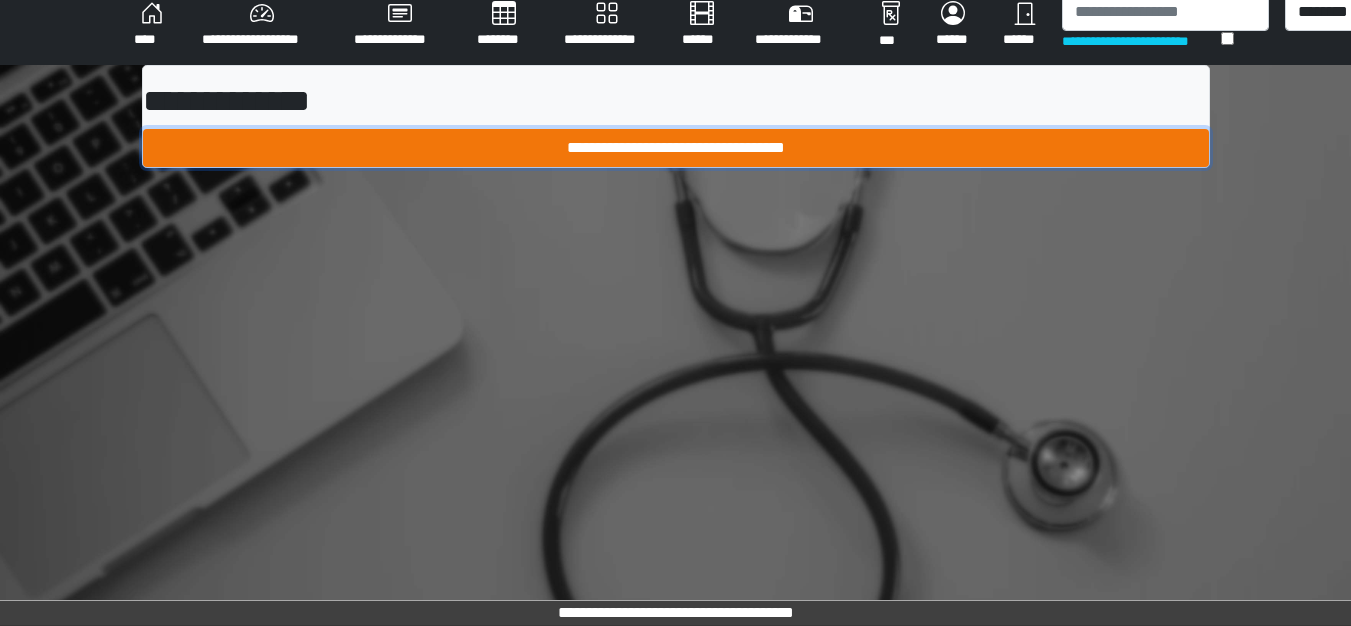 click on "**********" at bounding box center [676, 148] 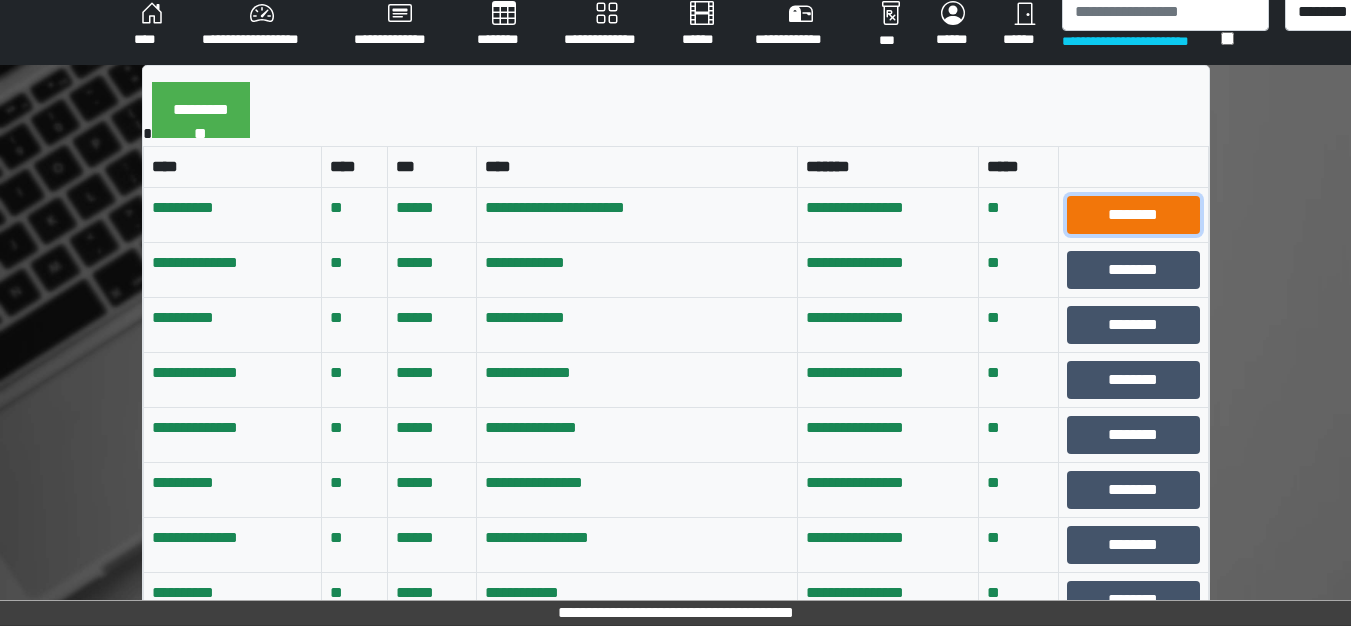 click on "********" at bounding box center (1133, 215) 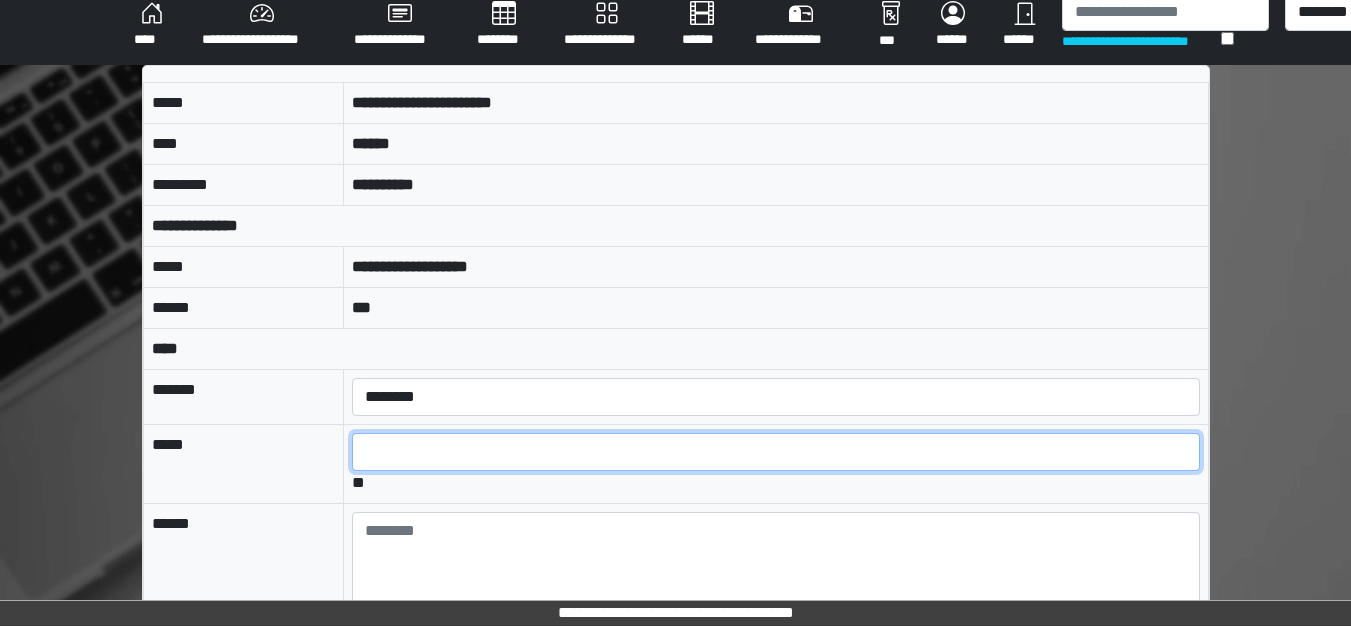 click at bounding box center [775, 452] 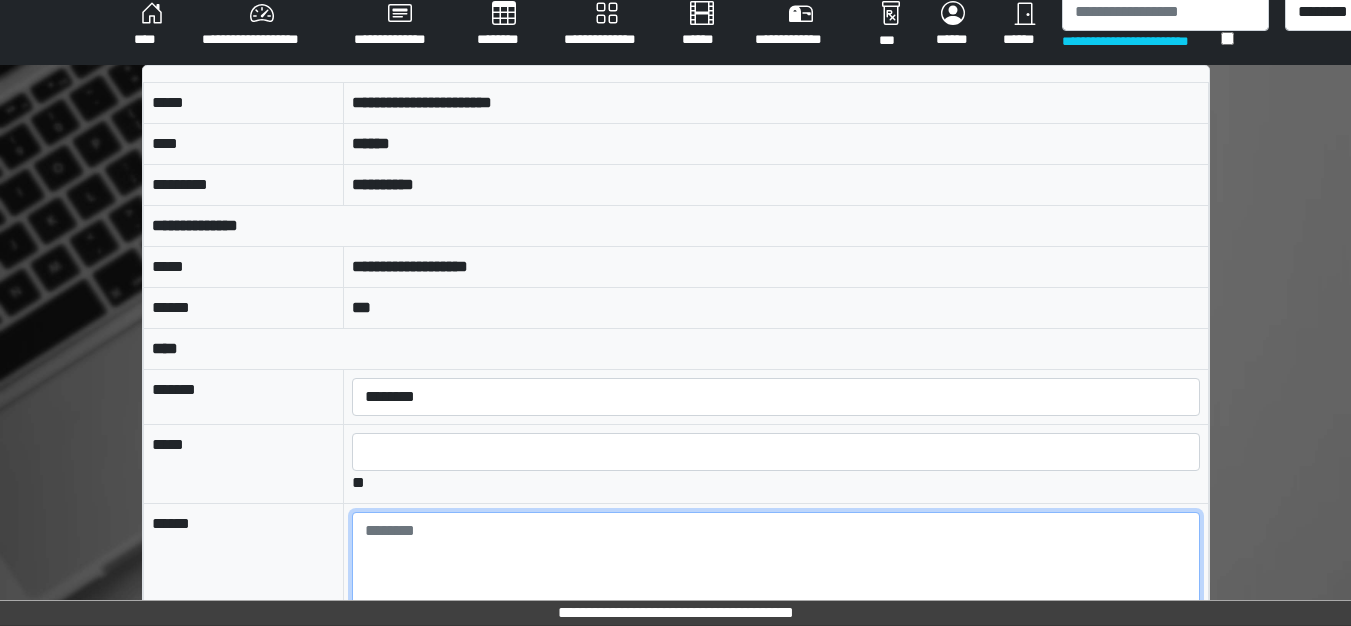 click at bounding box center [775, 567] 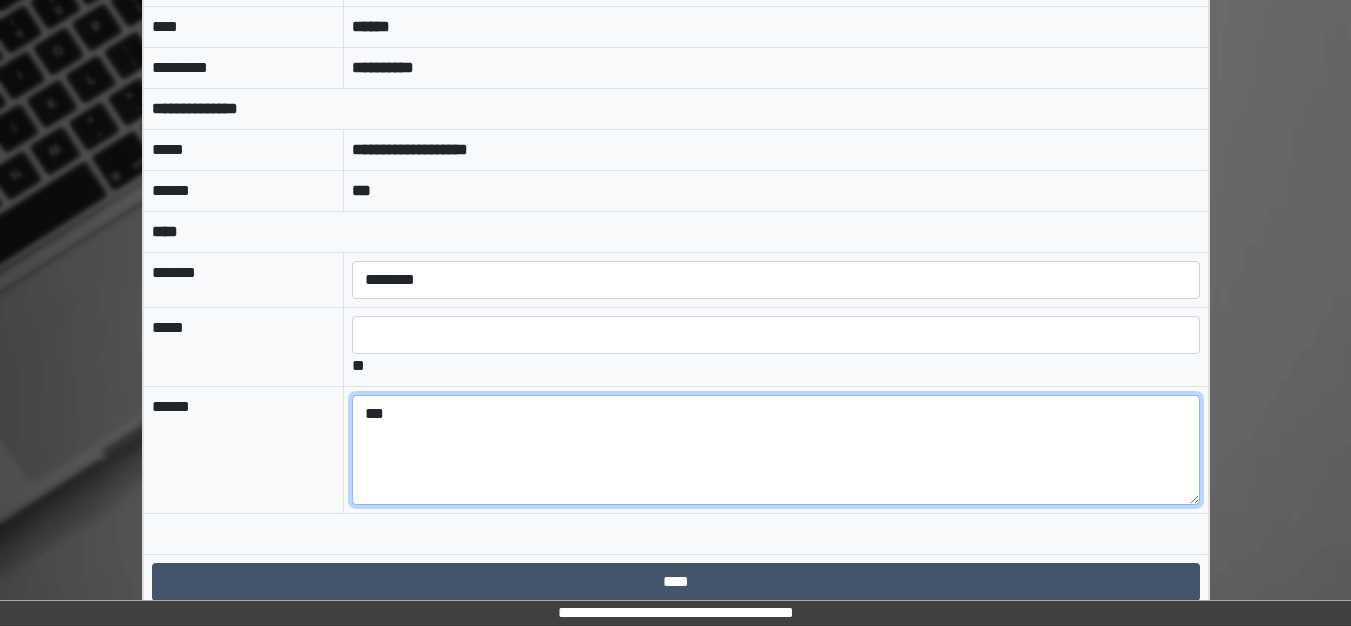 scroll, scrollTop: 149, scrollLeft: 0, axis: vertical 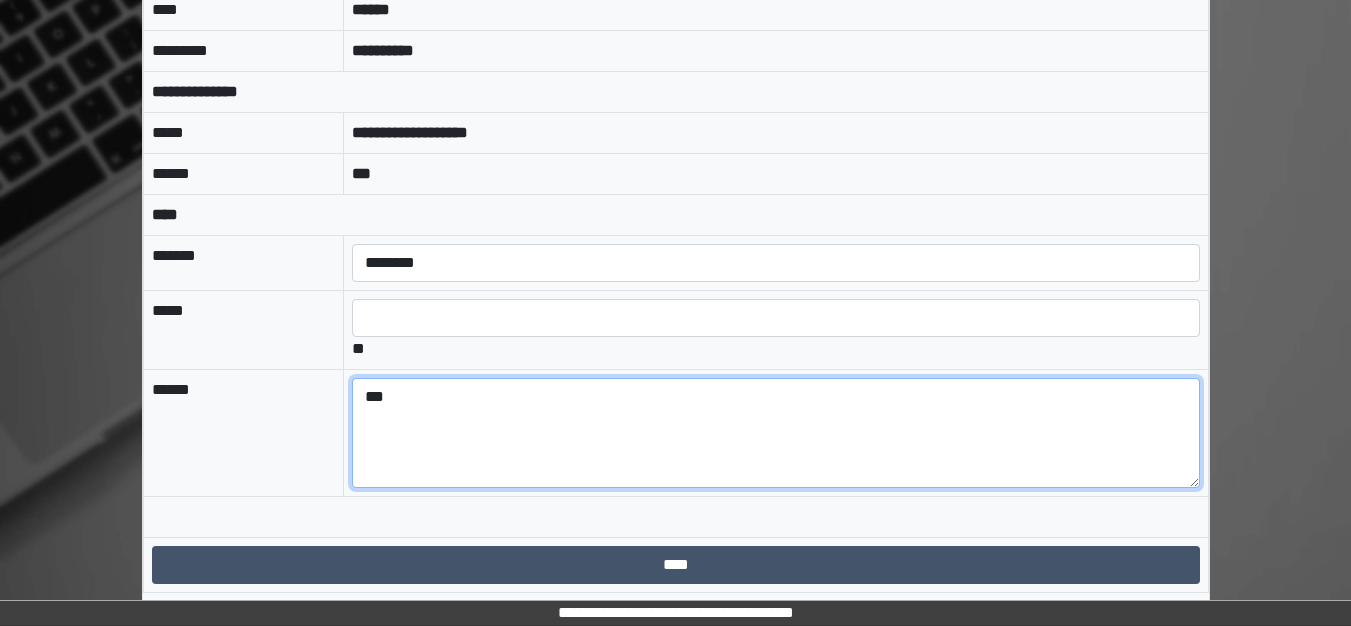 type on "***" 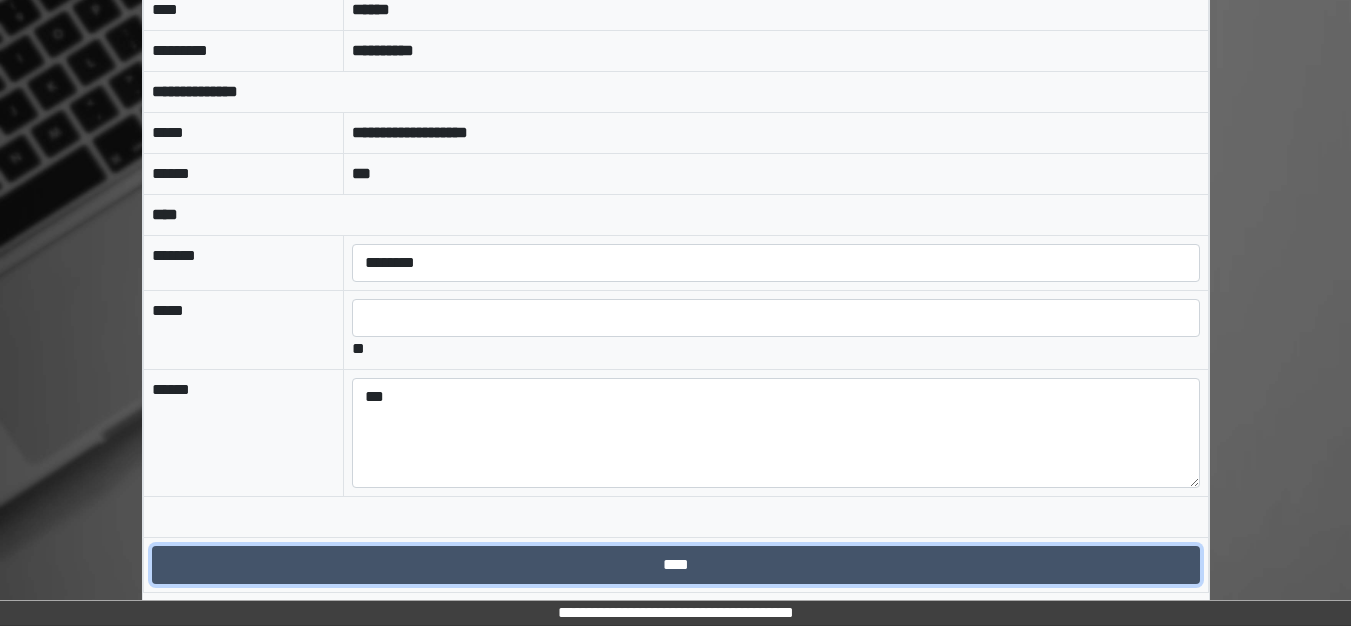 click on "****" at bounding box center [676, 565] 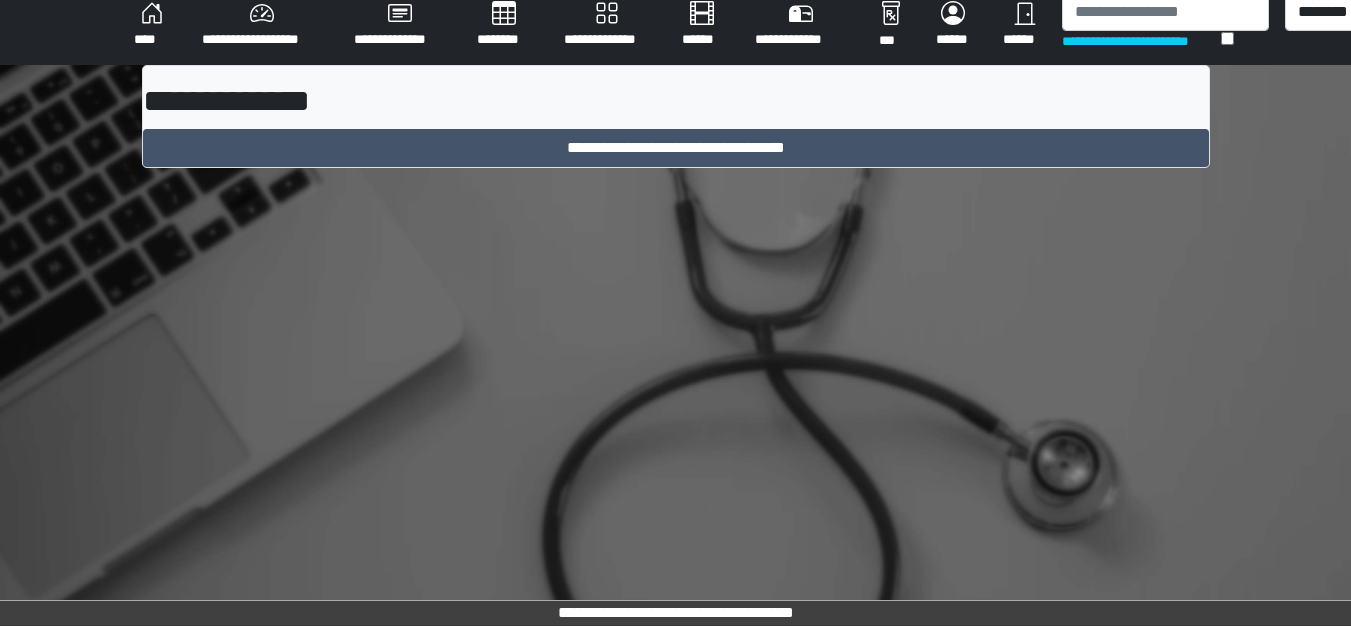 scroll, scrollTop: 15, scrollLeft: 0, axis: vertical 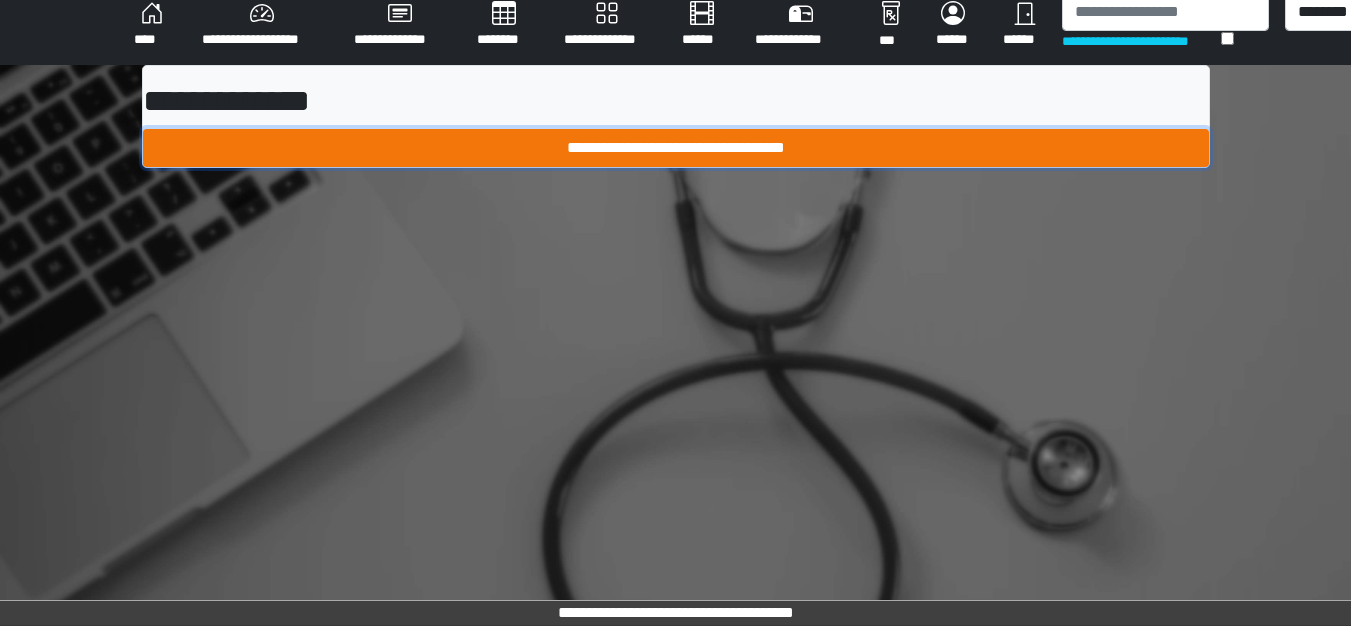 click on "**********" at bounding box center [676, 148] 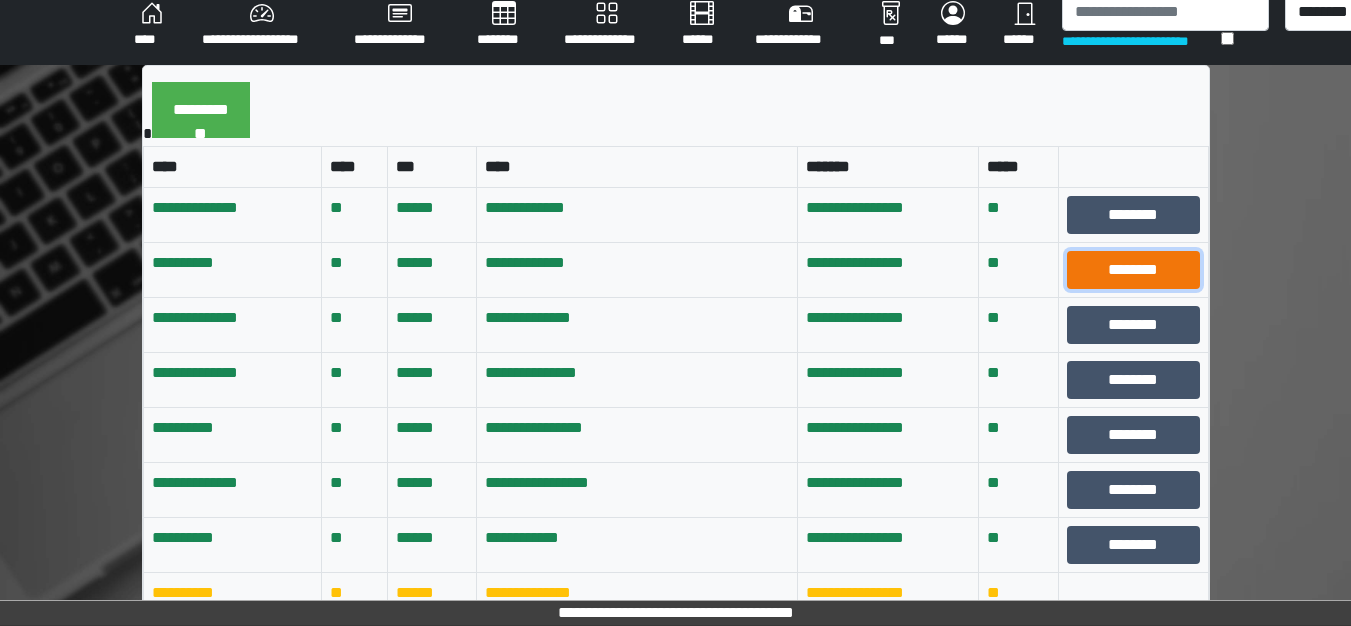click on "********" at bounding box center (1133, 270) 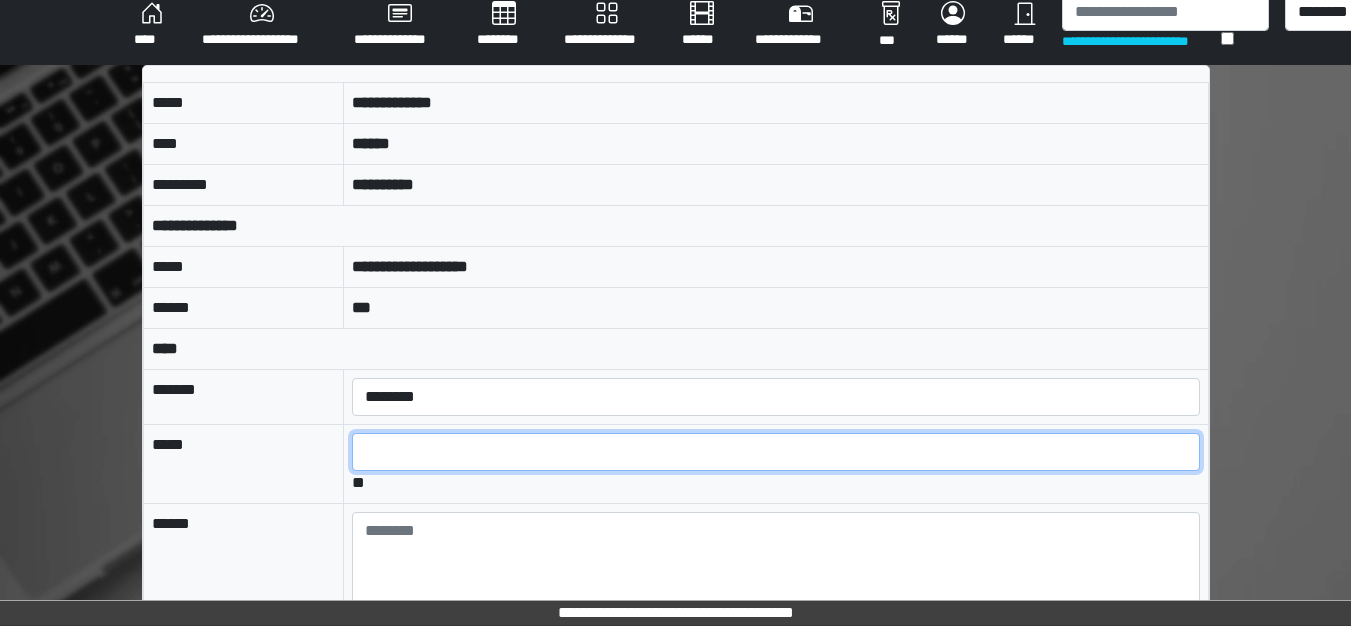 click at bounding box center (775, 452) 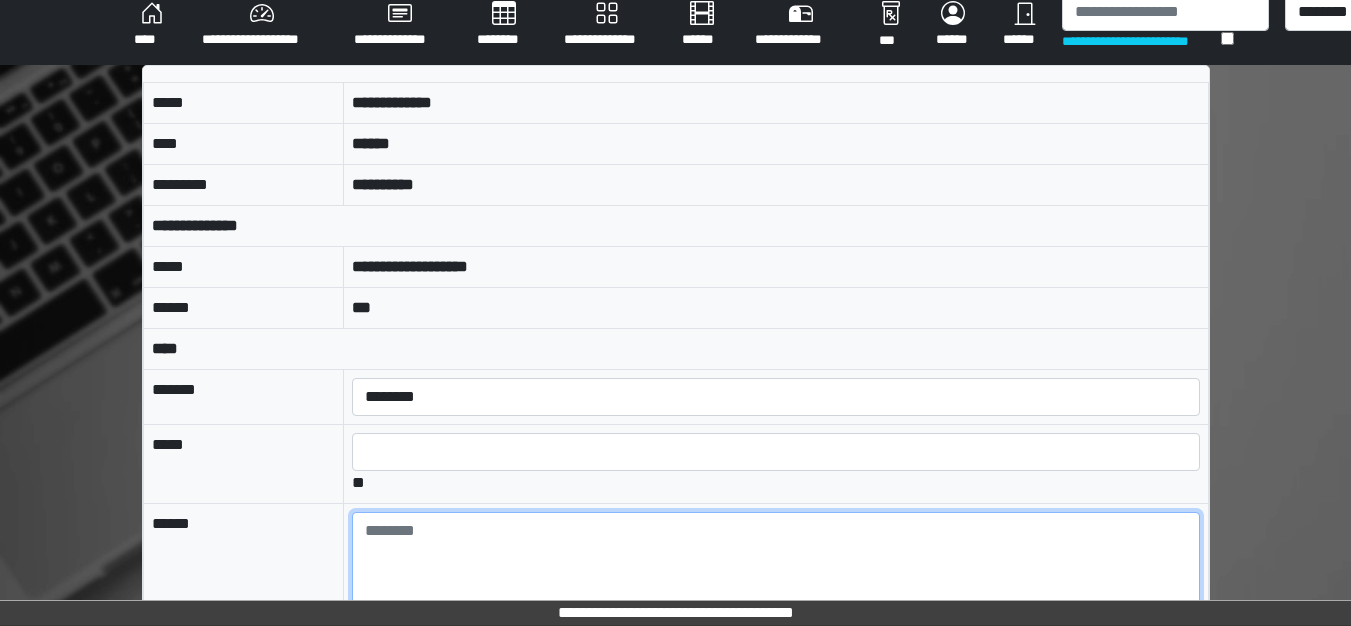 click at bounding box center (775, 567) 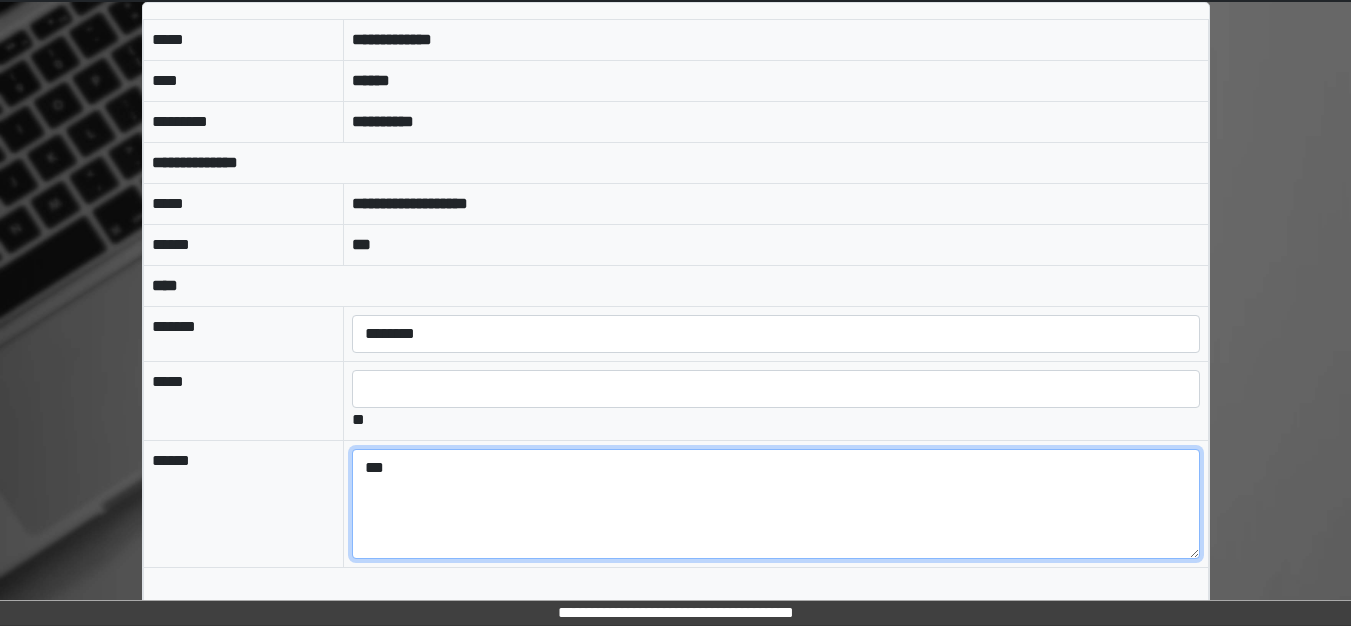 scroll, scrollTop: 149, scrollLeft: 0, axis: vertical 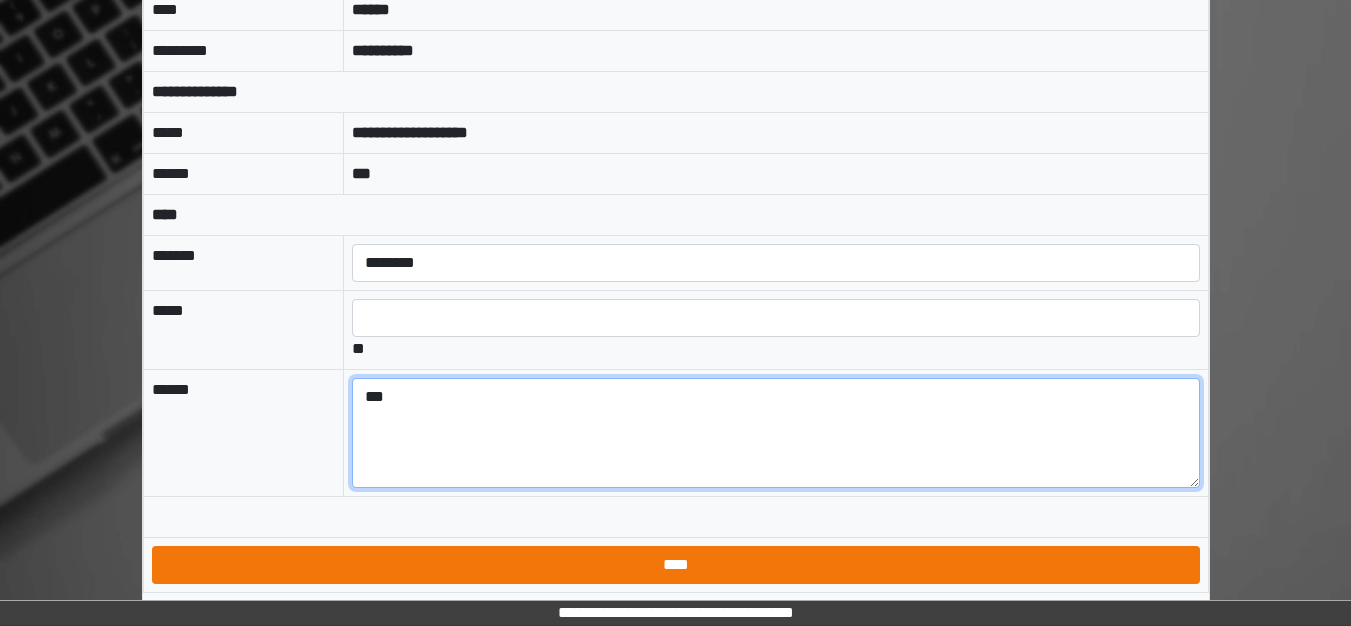 type on "***" 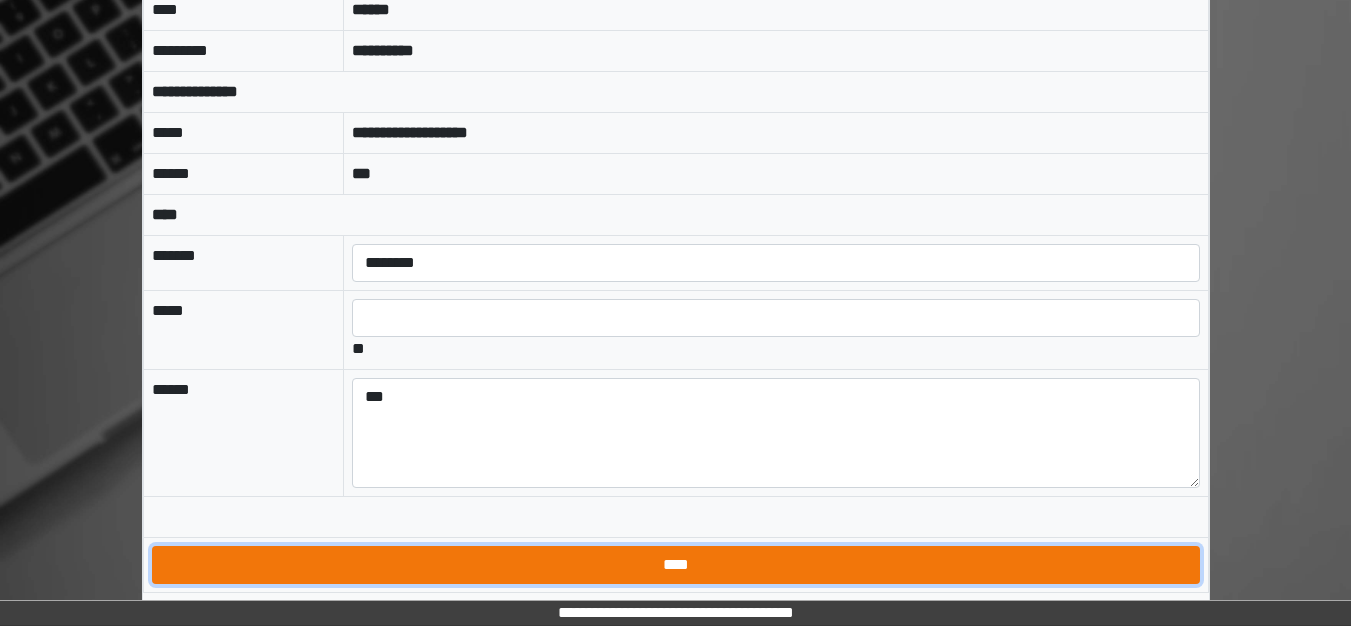 click on "****" at bounding box center [676, 565] 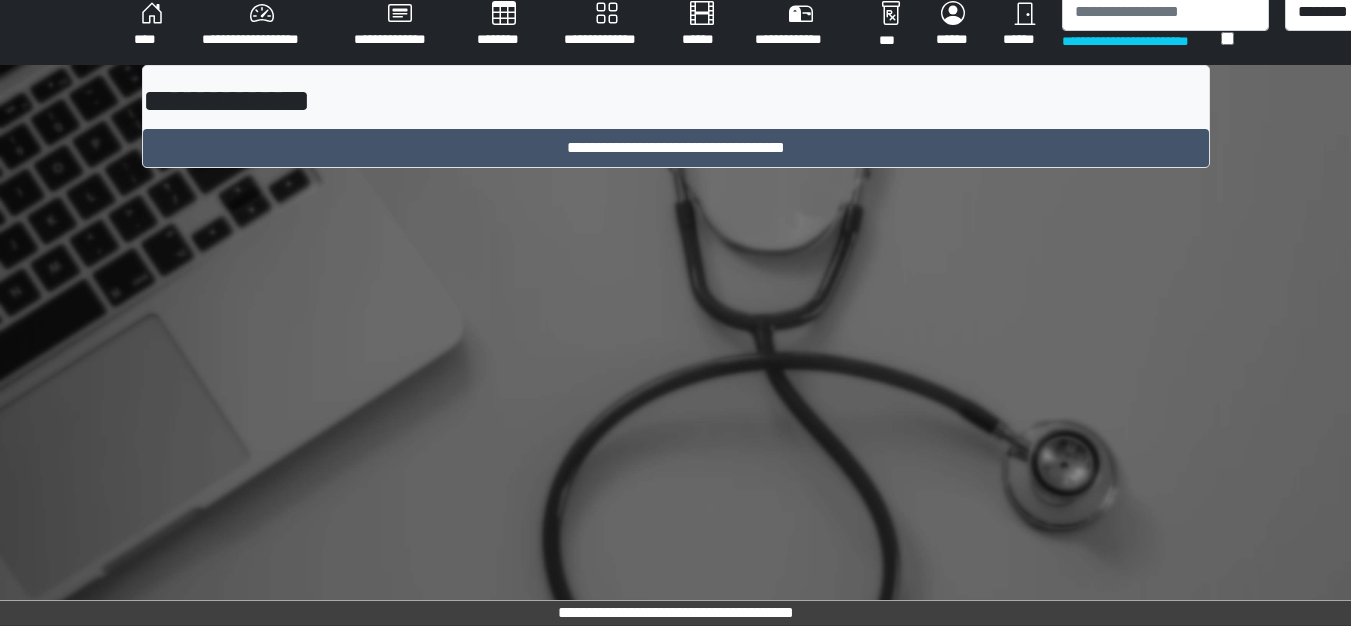 scroll, scrollTop: 15, scrollLeft: 0, axis: vertical 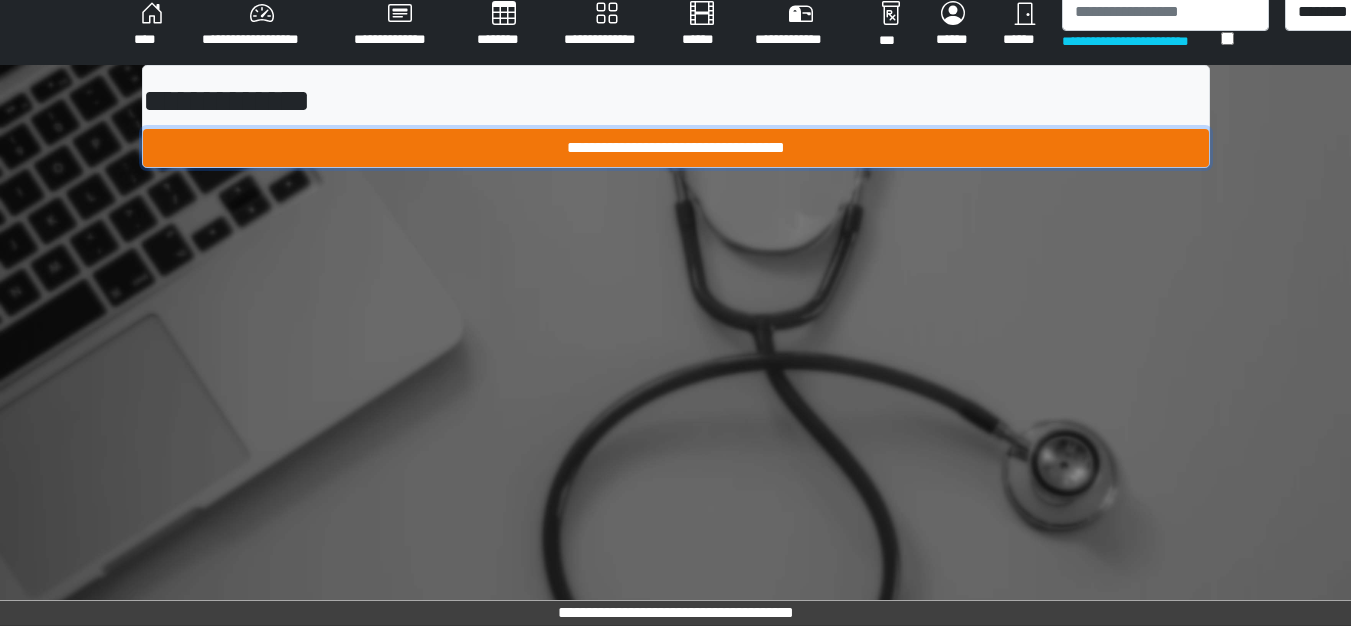 click on "**********" at bounding box center [676, 148] 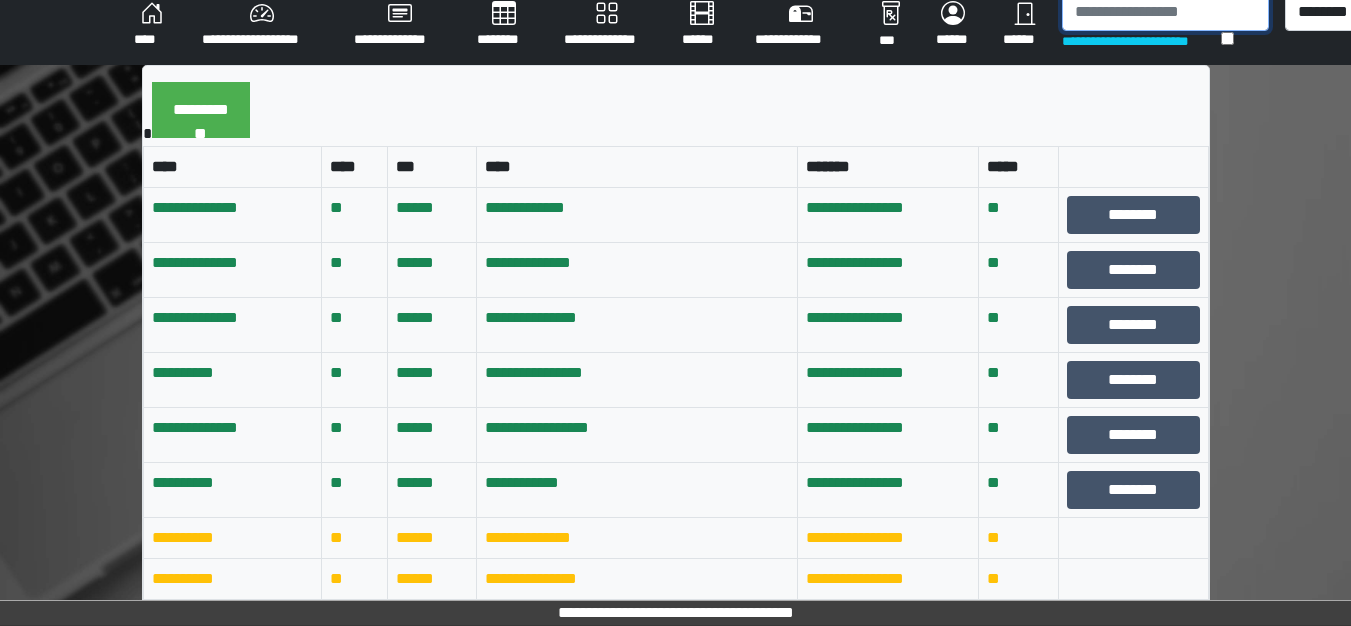 click at bounding box center (1165, 12) 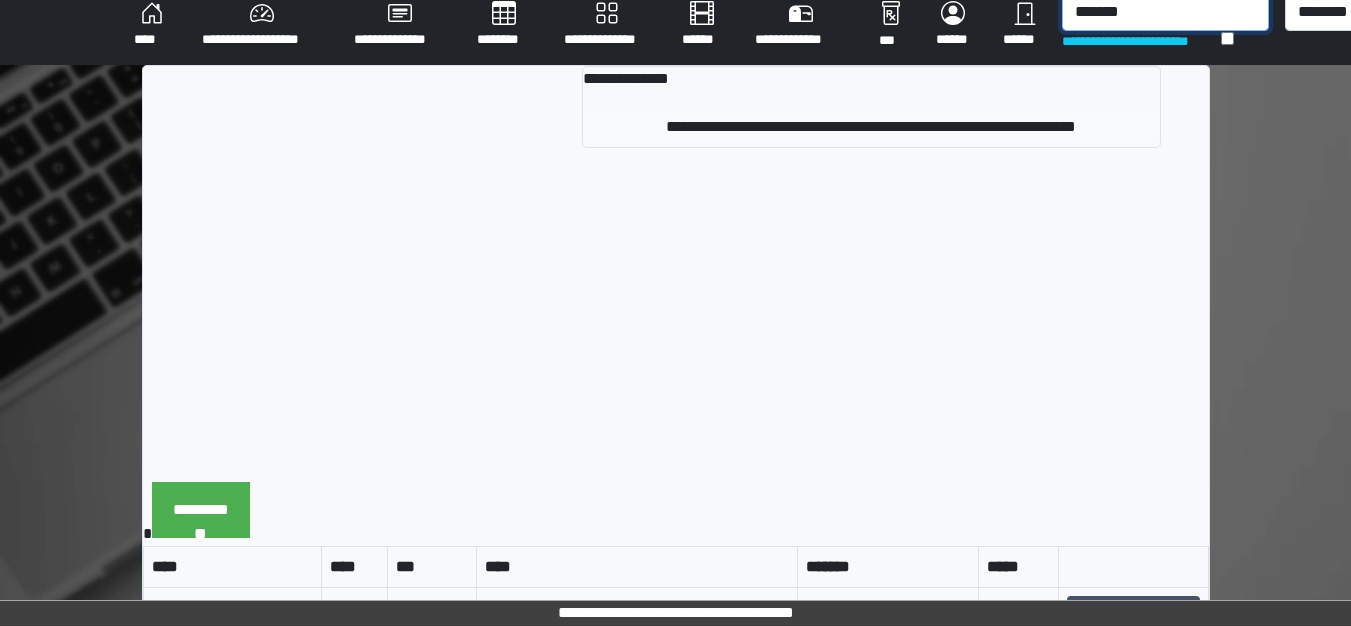 type on "*******" 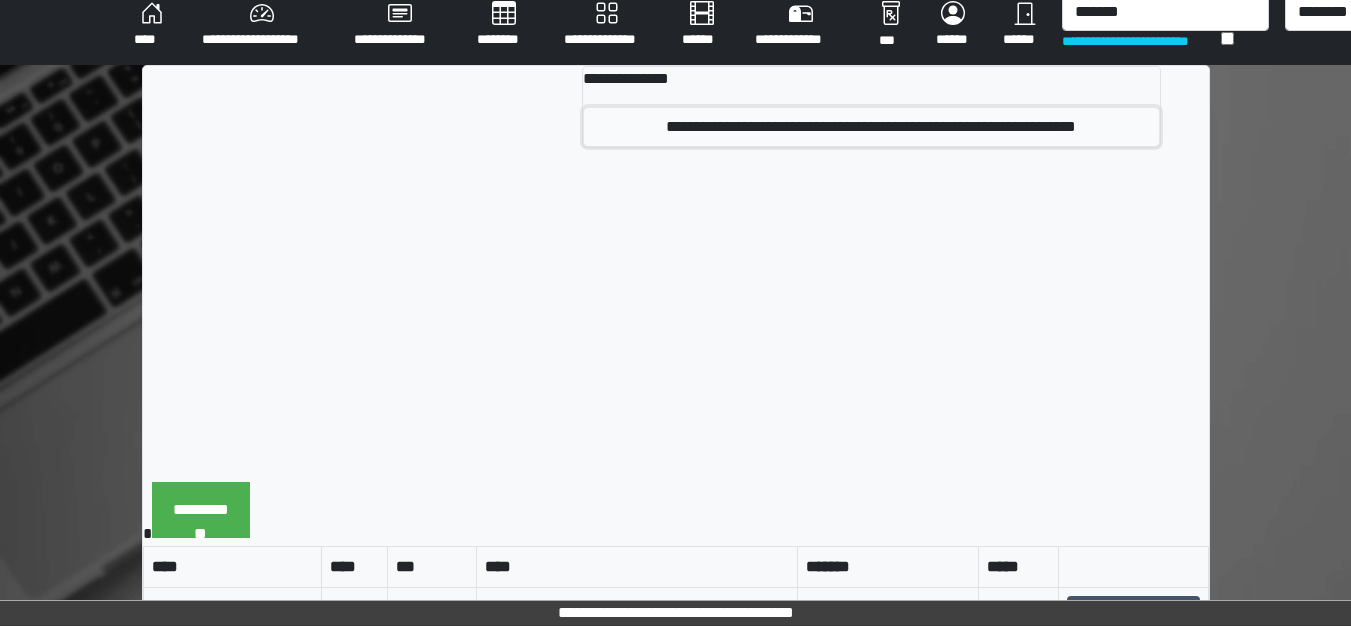 click on "**********" at bounding box center [871, 127] 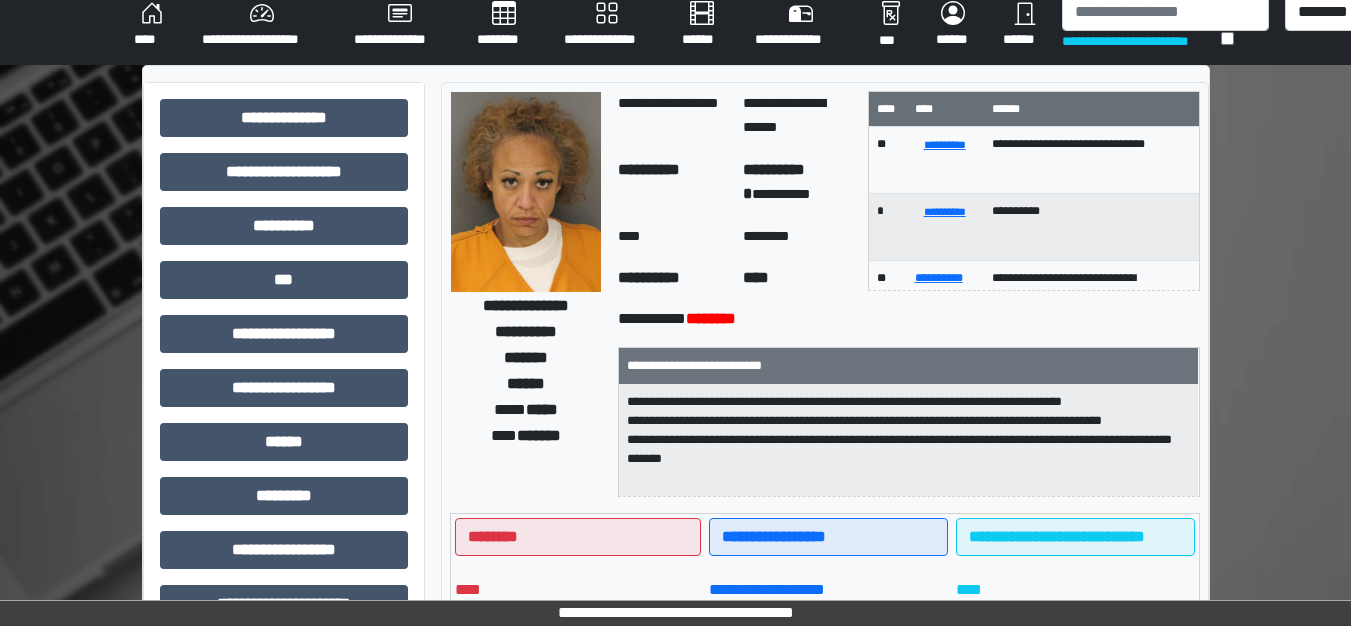 click at bounding box center [526, 192] 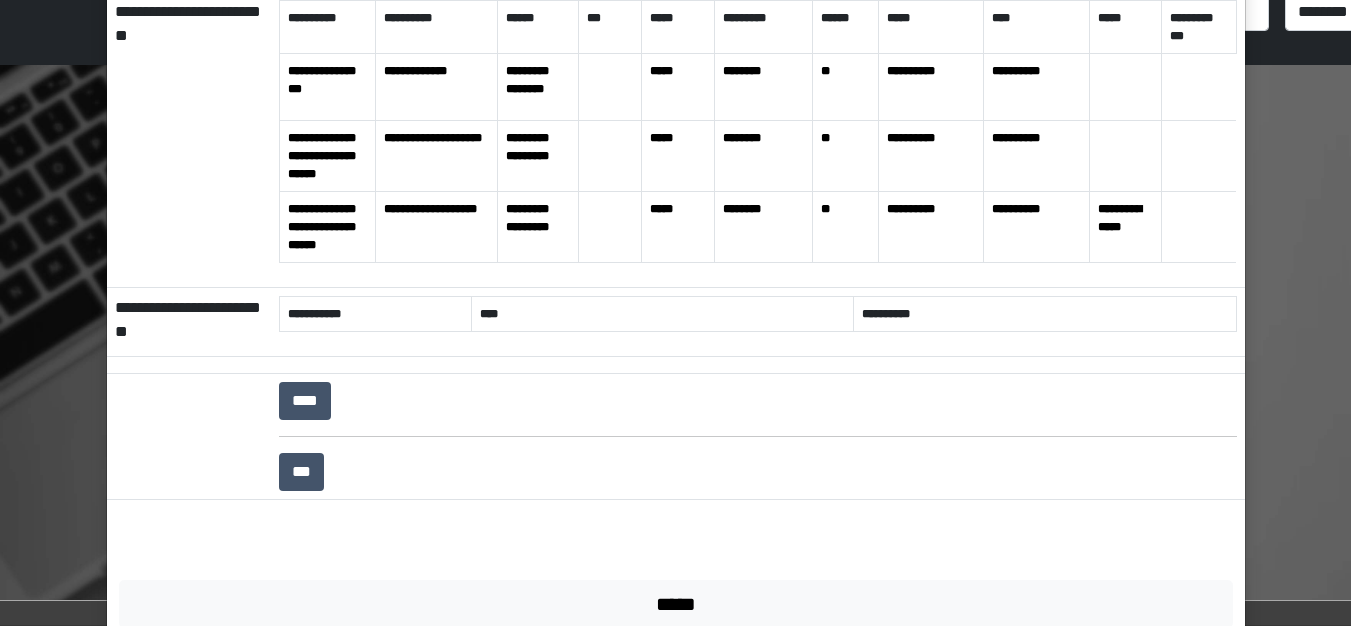 scroll, scrollTop: 300, scrollLeft: 0, axis: vertical 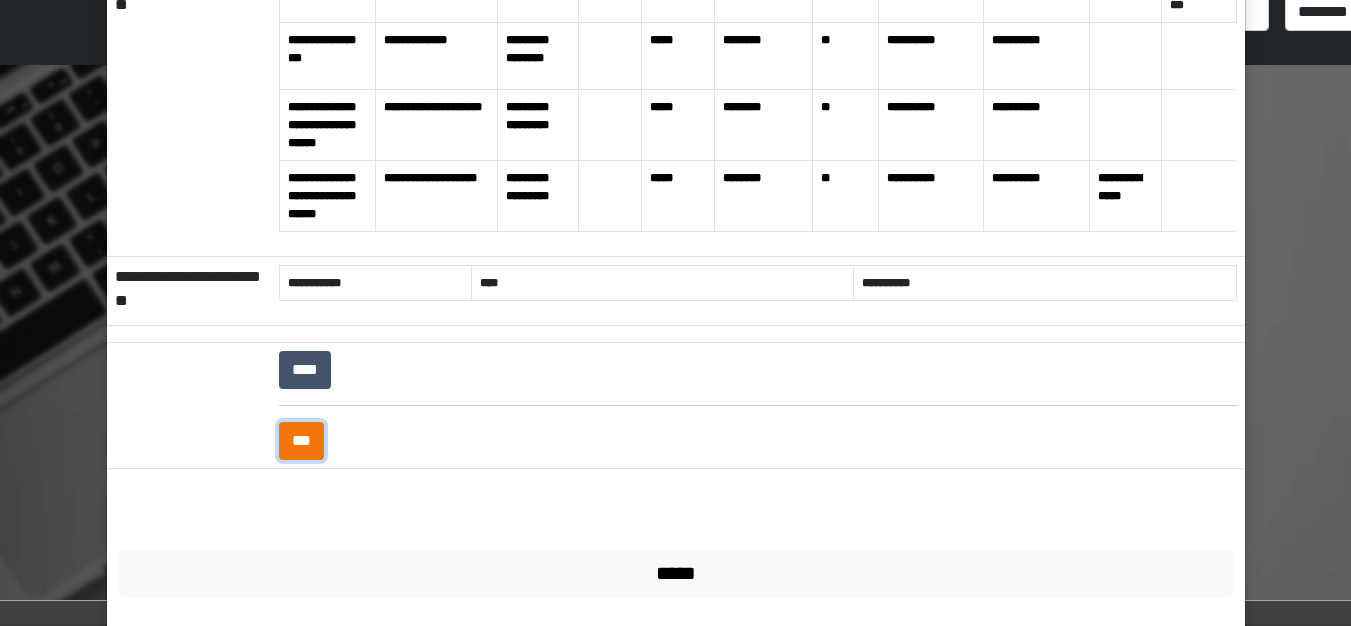 click on "***" at bounding box center [301, 441] 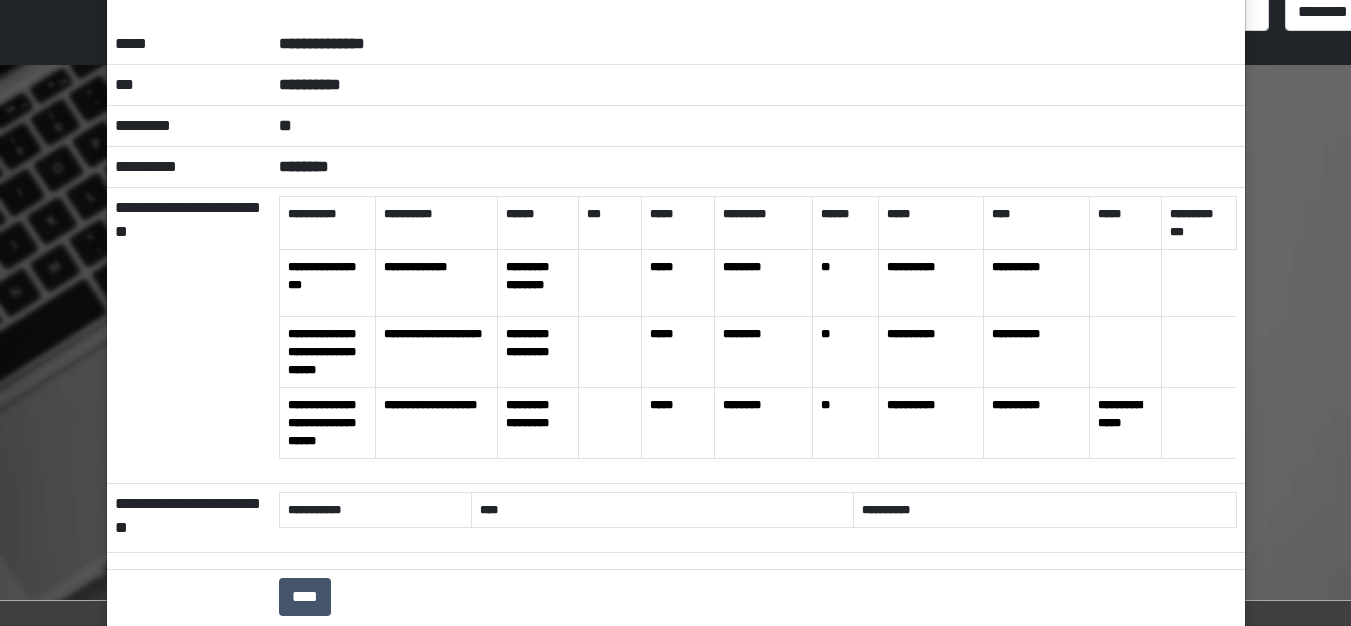 scroll, scrollTop: 0, scrollLeft: 0, axis: both 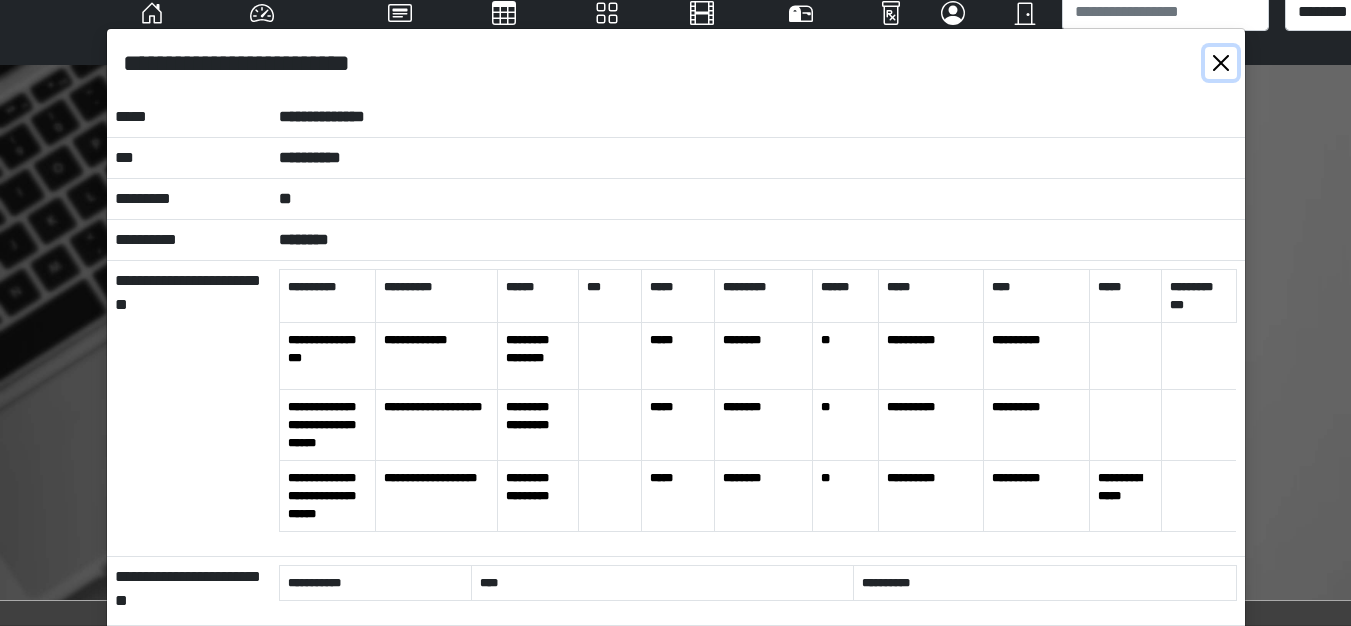 click at bounding box center [1221, 63] 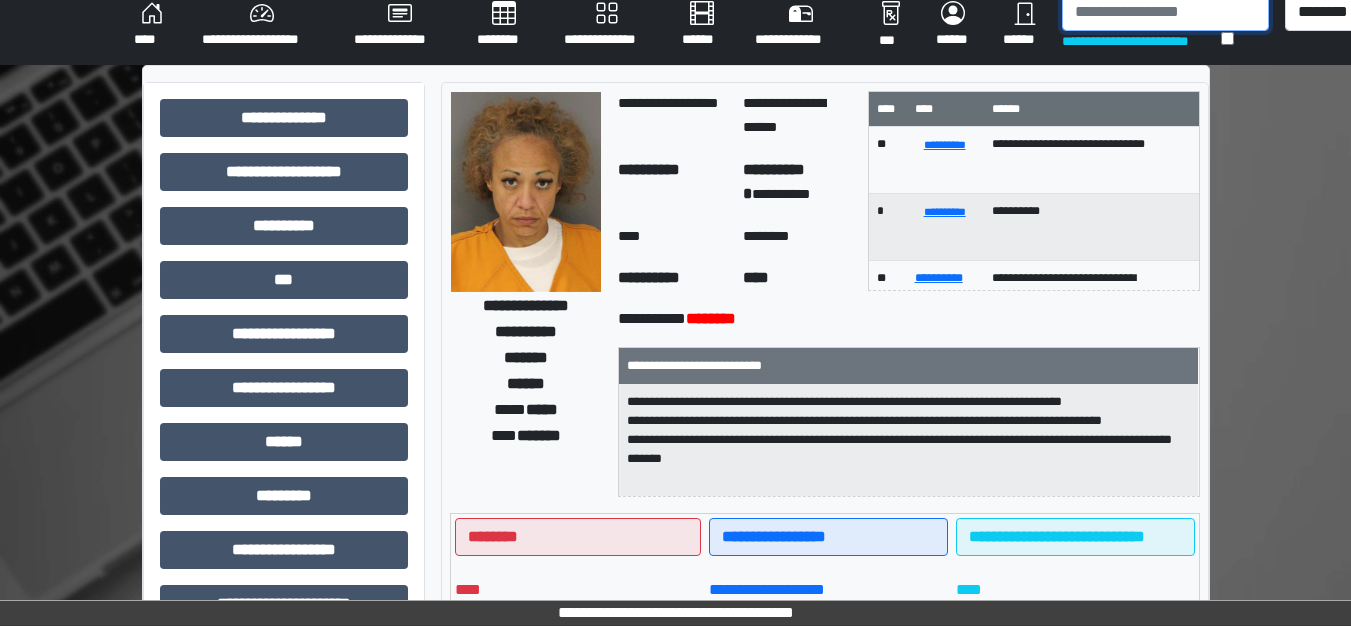 click at bounding box center [1165, 12] 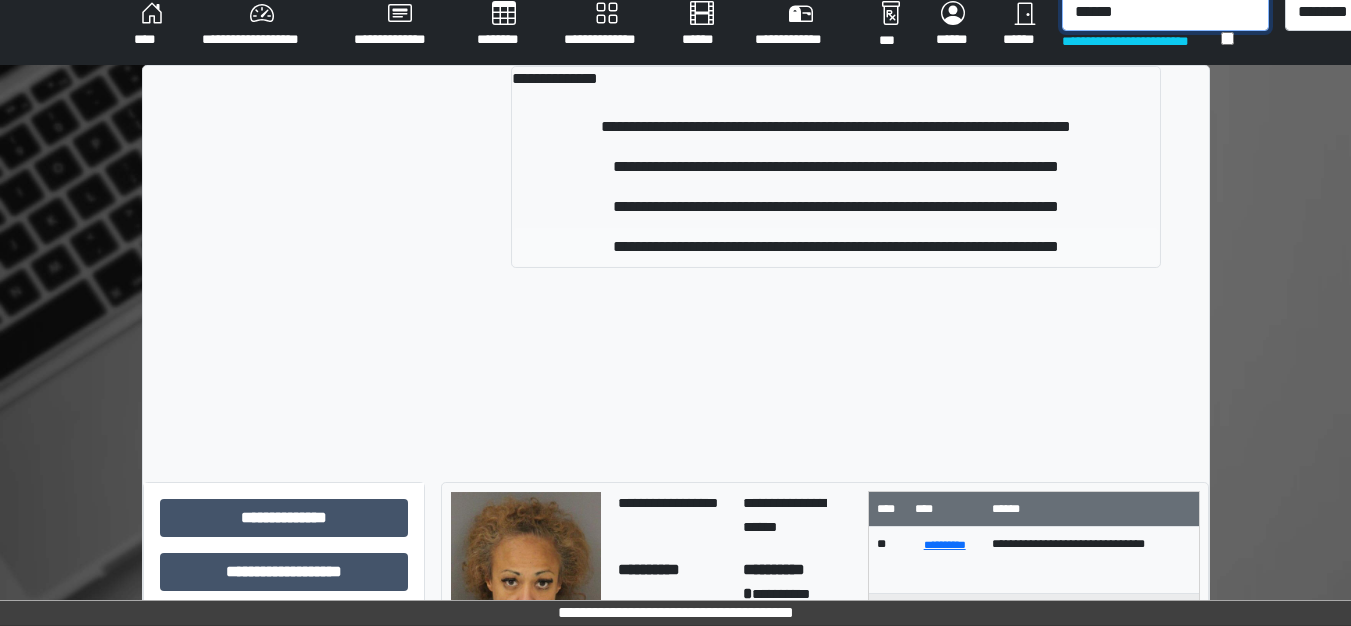 type on "******" 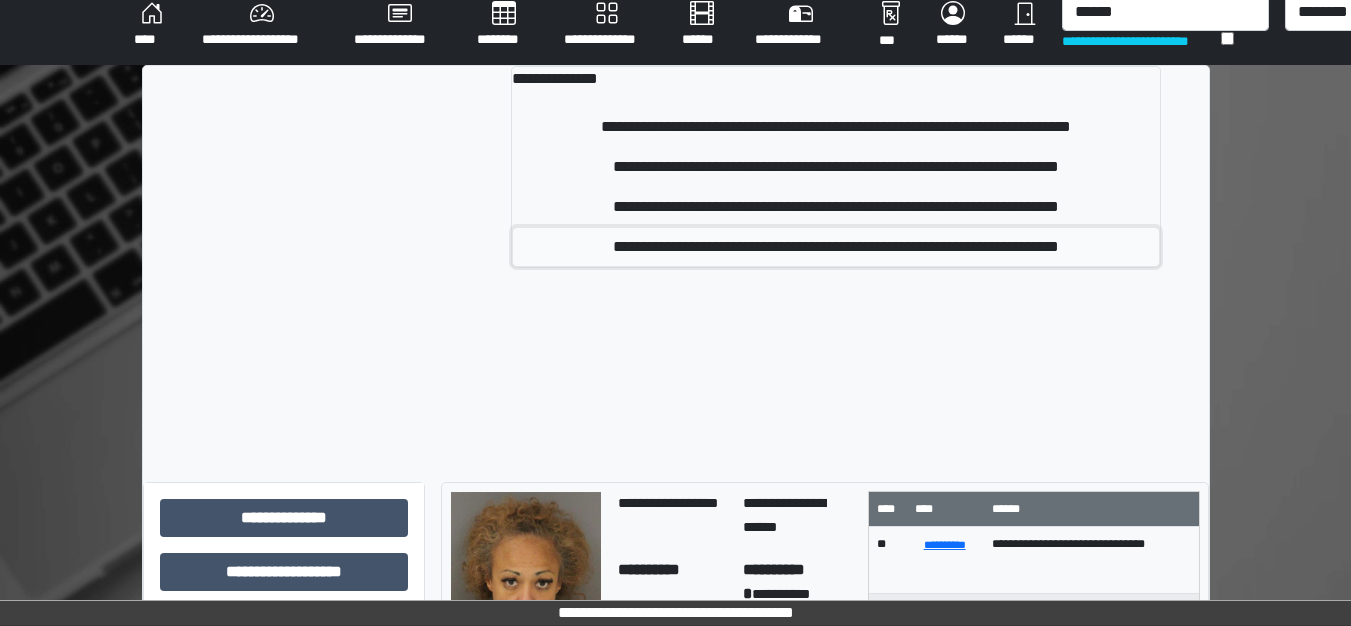click on "**********" at bounding box center (835, 247) 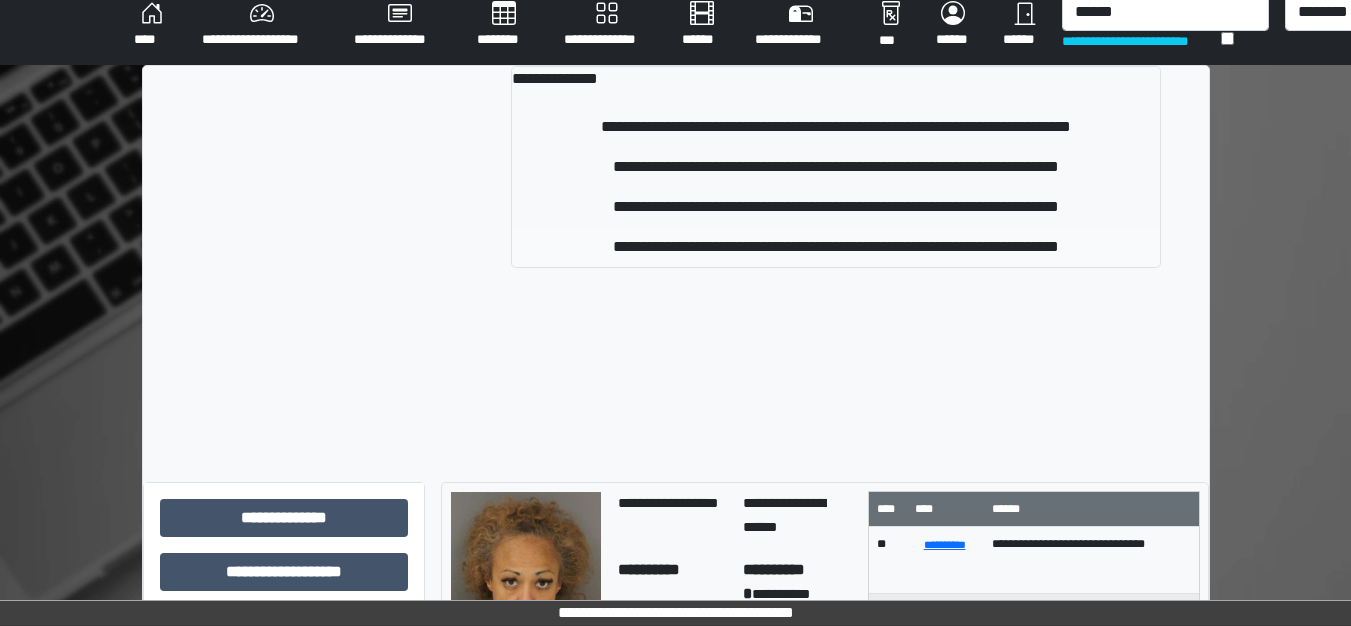 type 